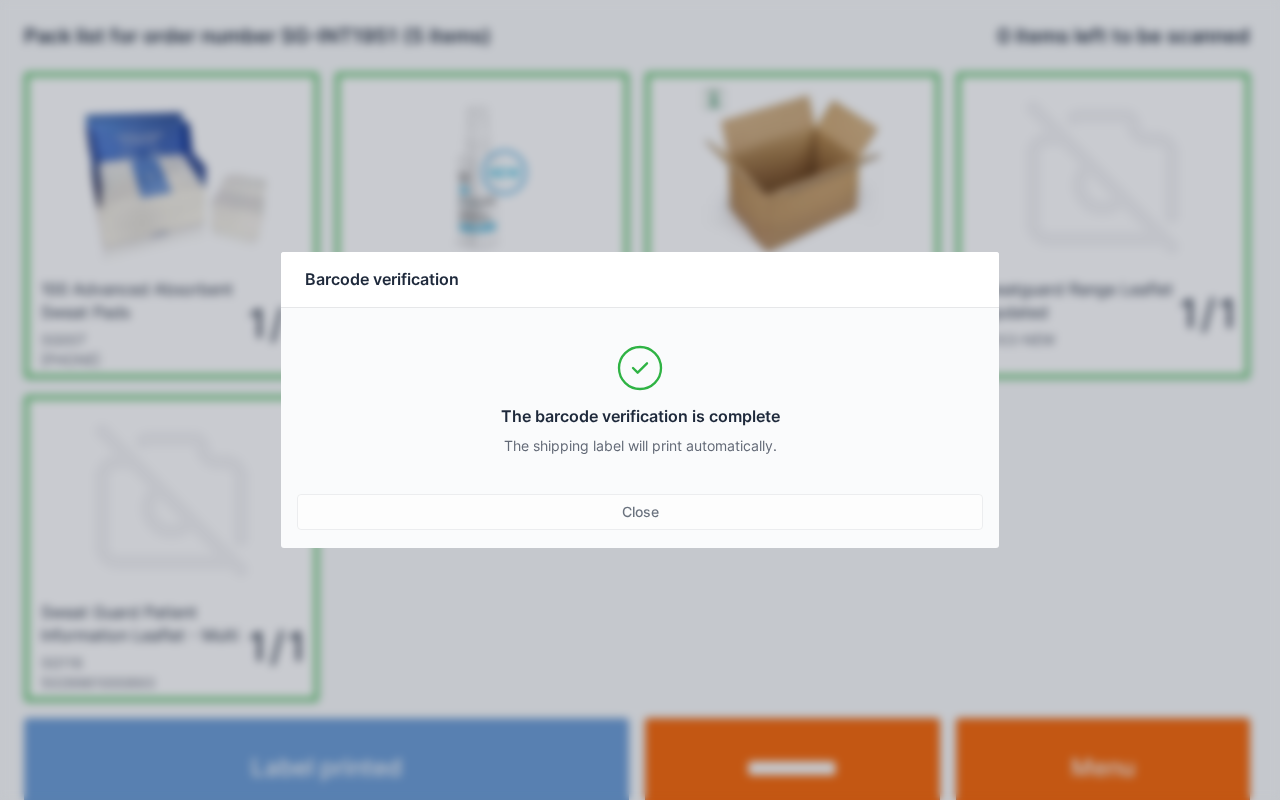 scroll, scrollTop: 0, scrollLeft: 0, axis: both 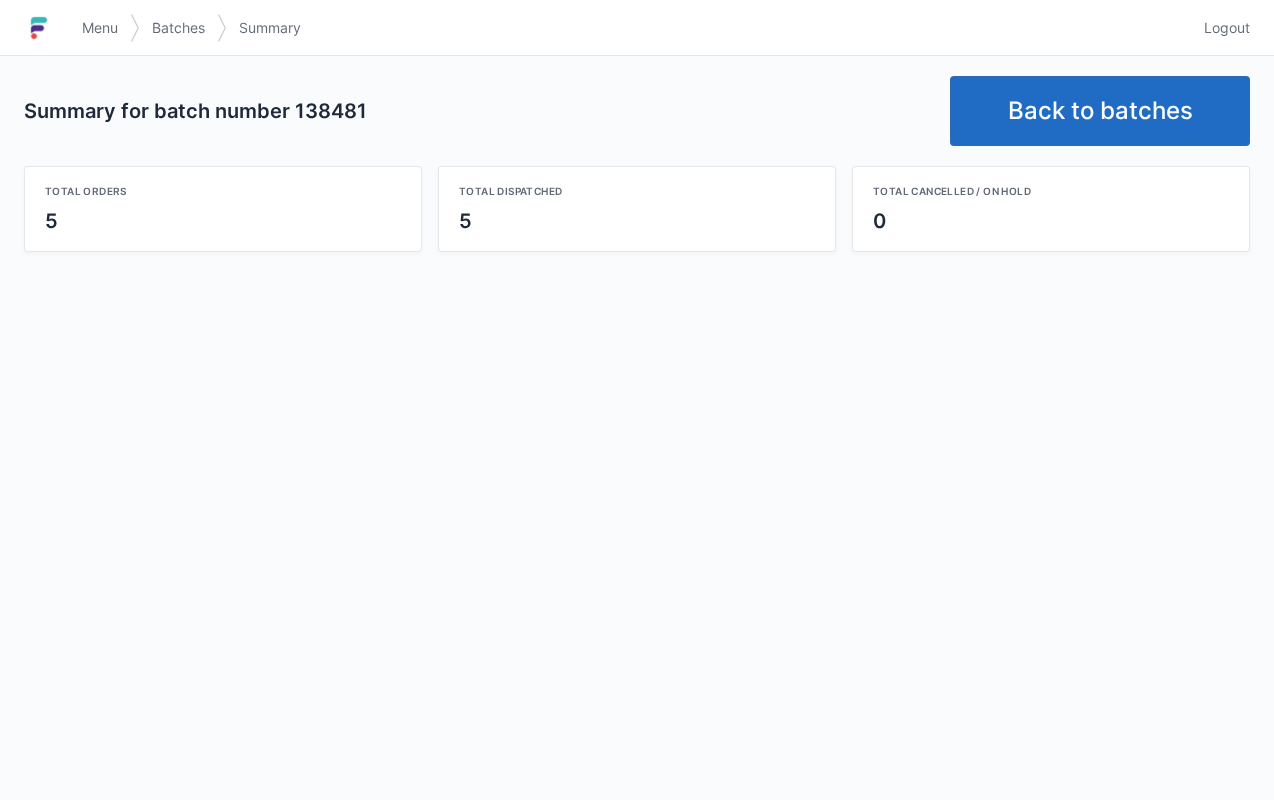 click on "Back to batches" at bounding box center [1100, 111] 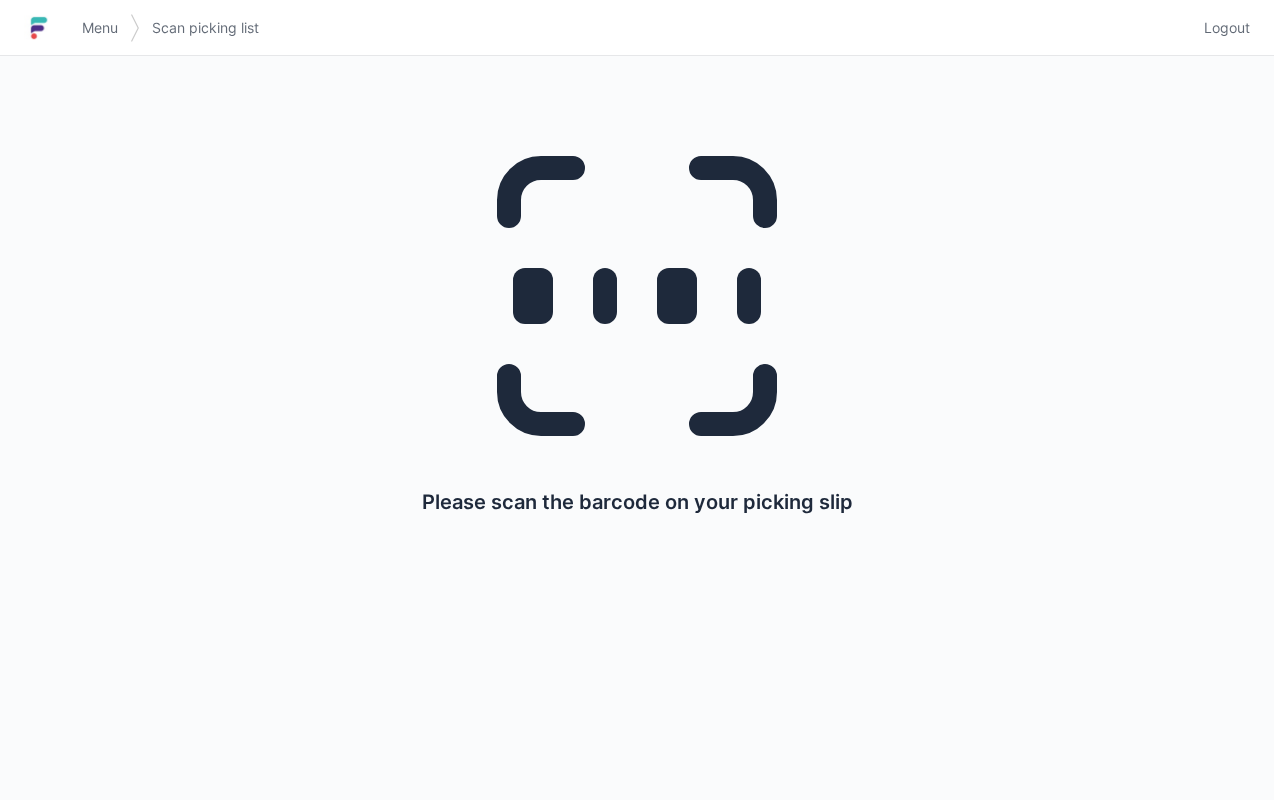 scroll, scrollTop: 0, scrollLeft: 0, axis: both 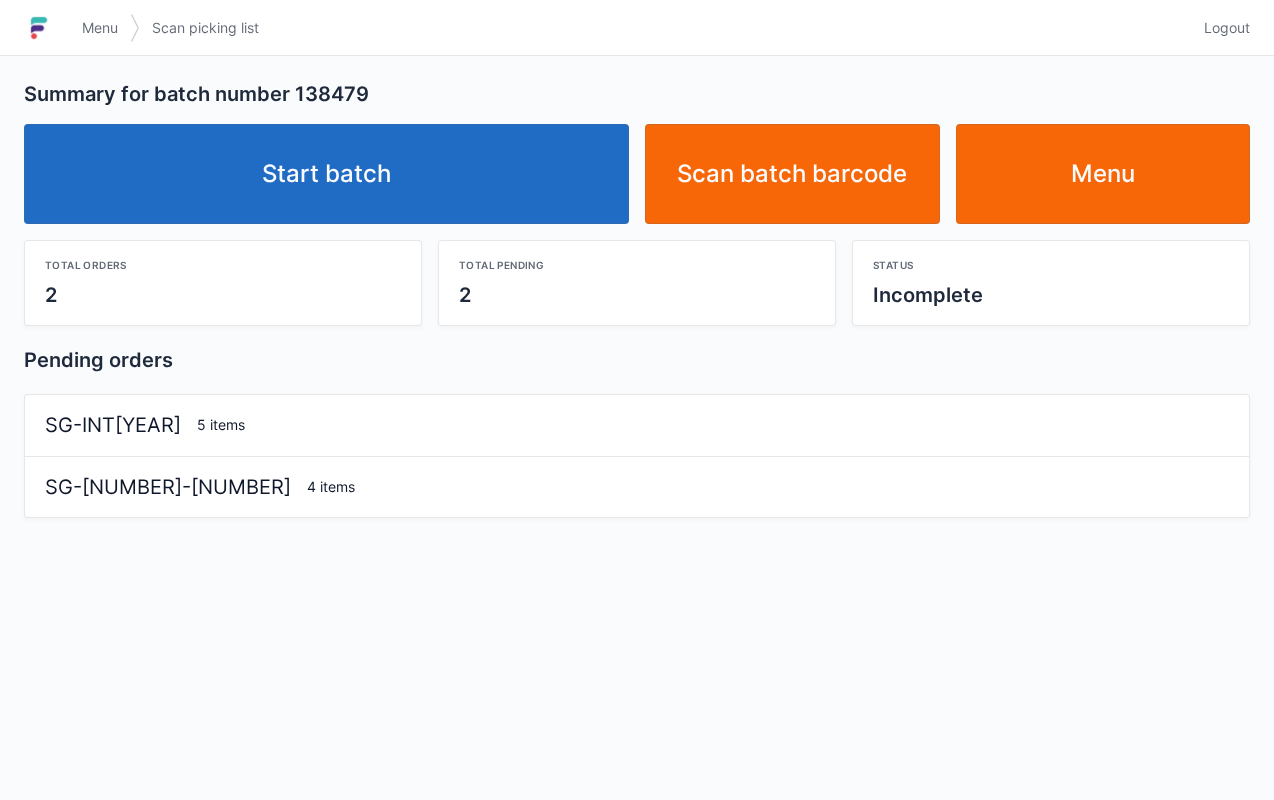 click on "Start batch" at bounding box center (326, 174) 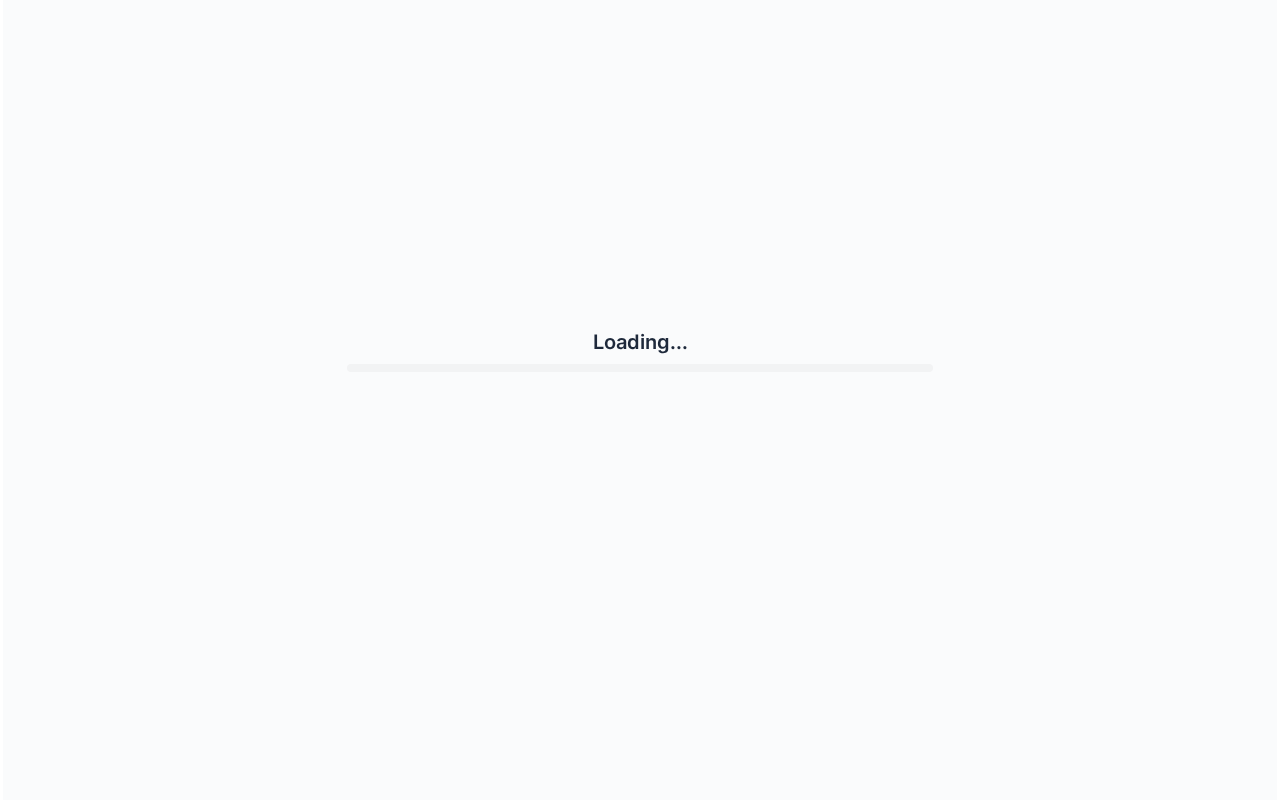 scroll, scrollTop: 0, scrollLeft: 0, axis: both 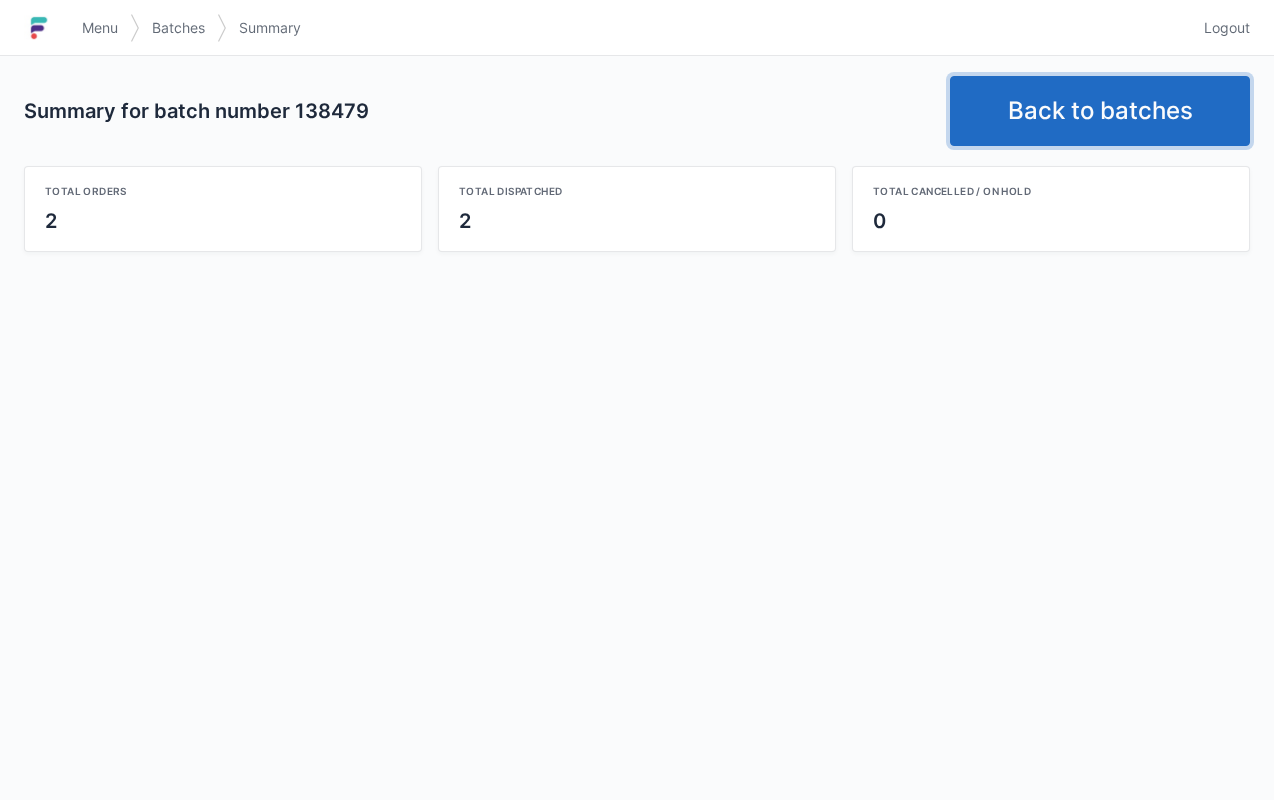 click on "Back to batches" at bounding box center [1100, 111] 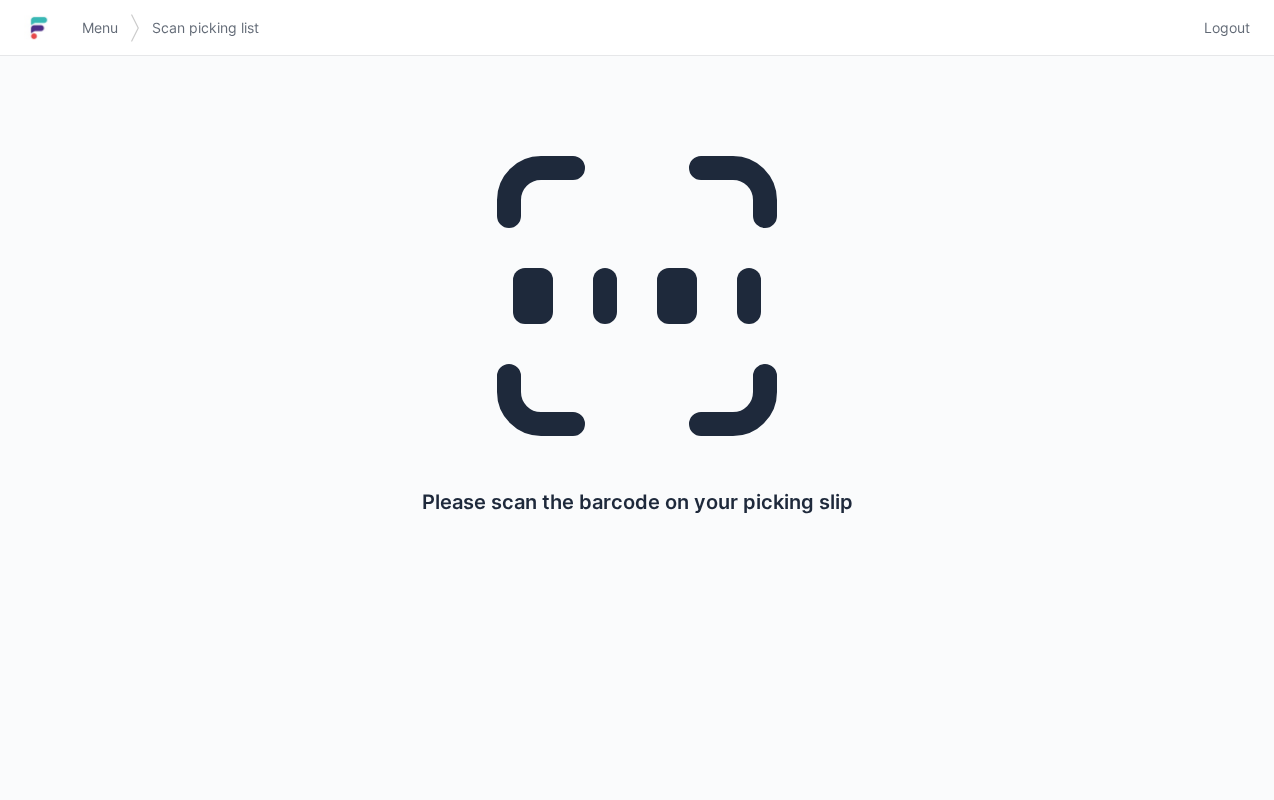 scroll, scrollTop: 0, scrollLeft: 0, axis: both 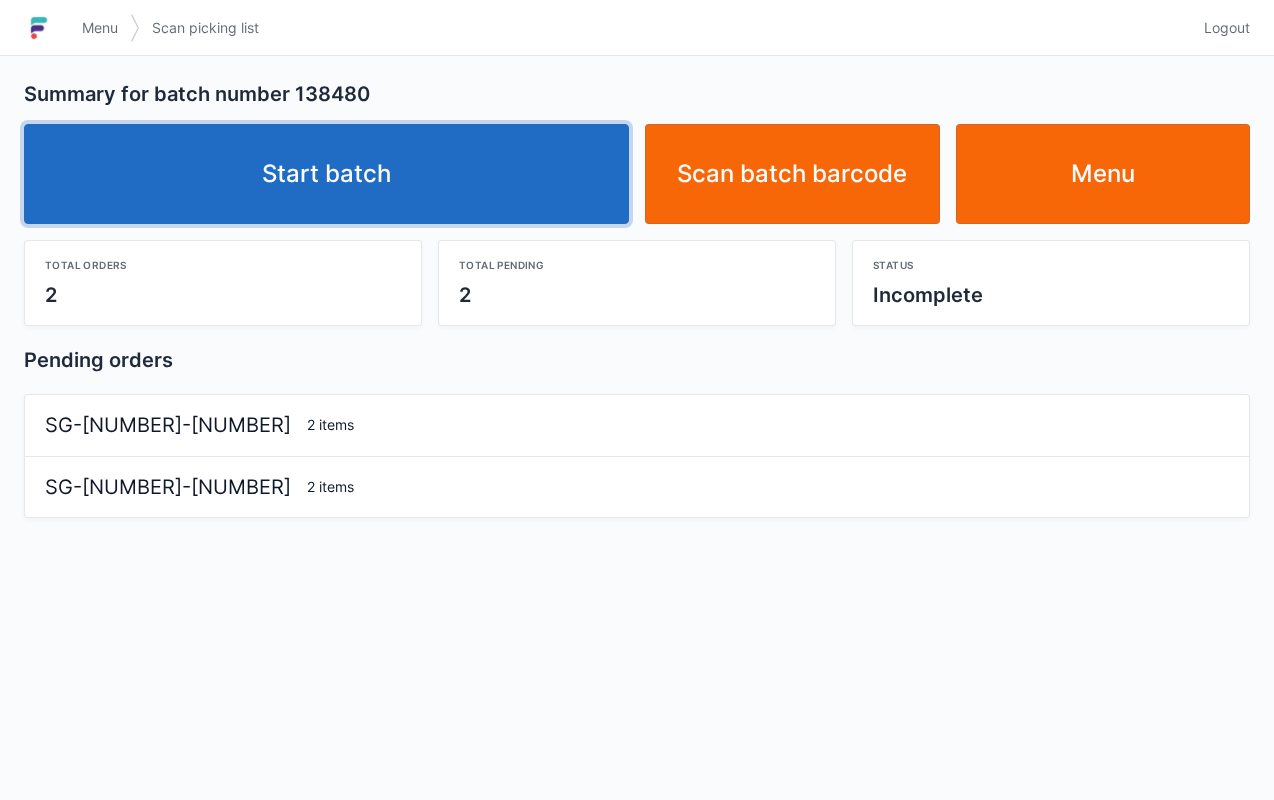 click on "Start batch" at bounding box center (326, 174) 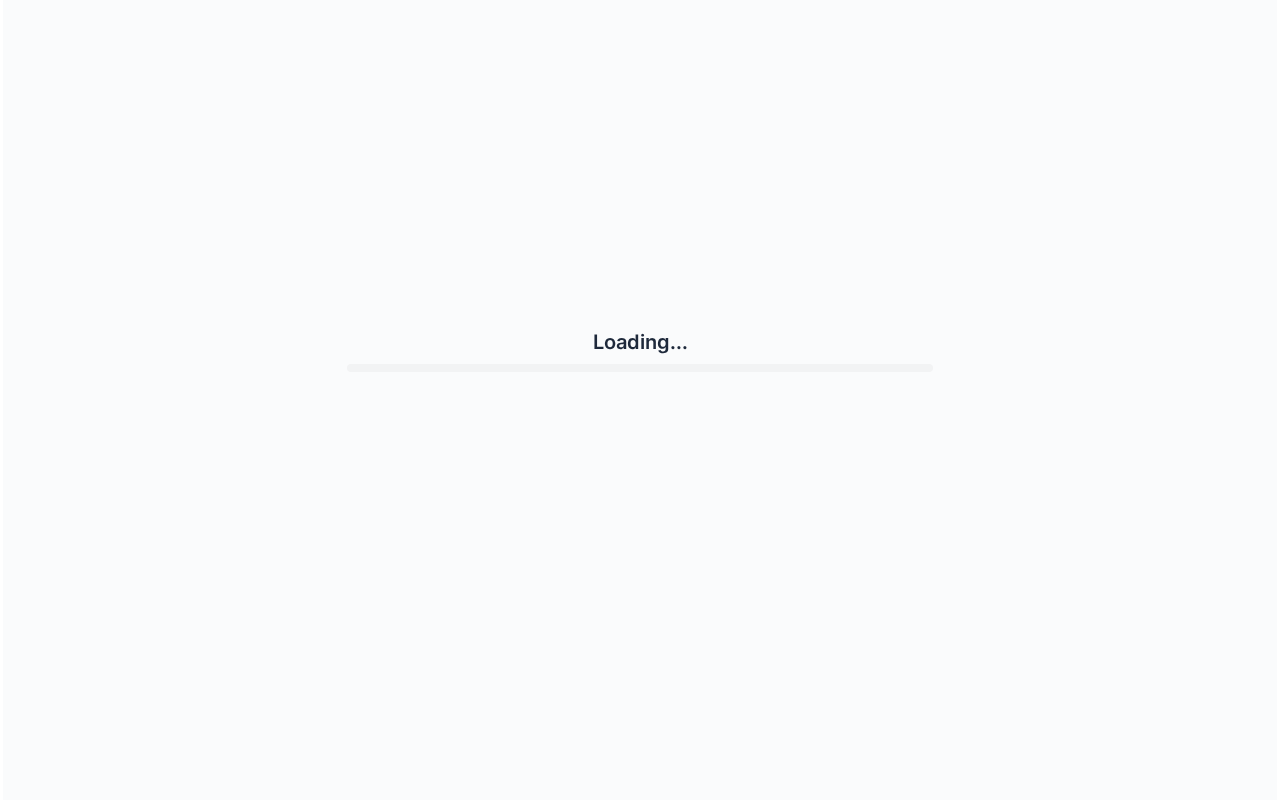 scroll, scrollTop: 0, scrollLeft: 0, axis: both 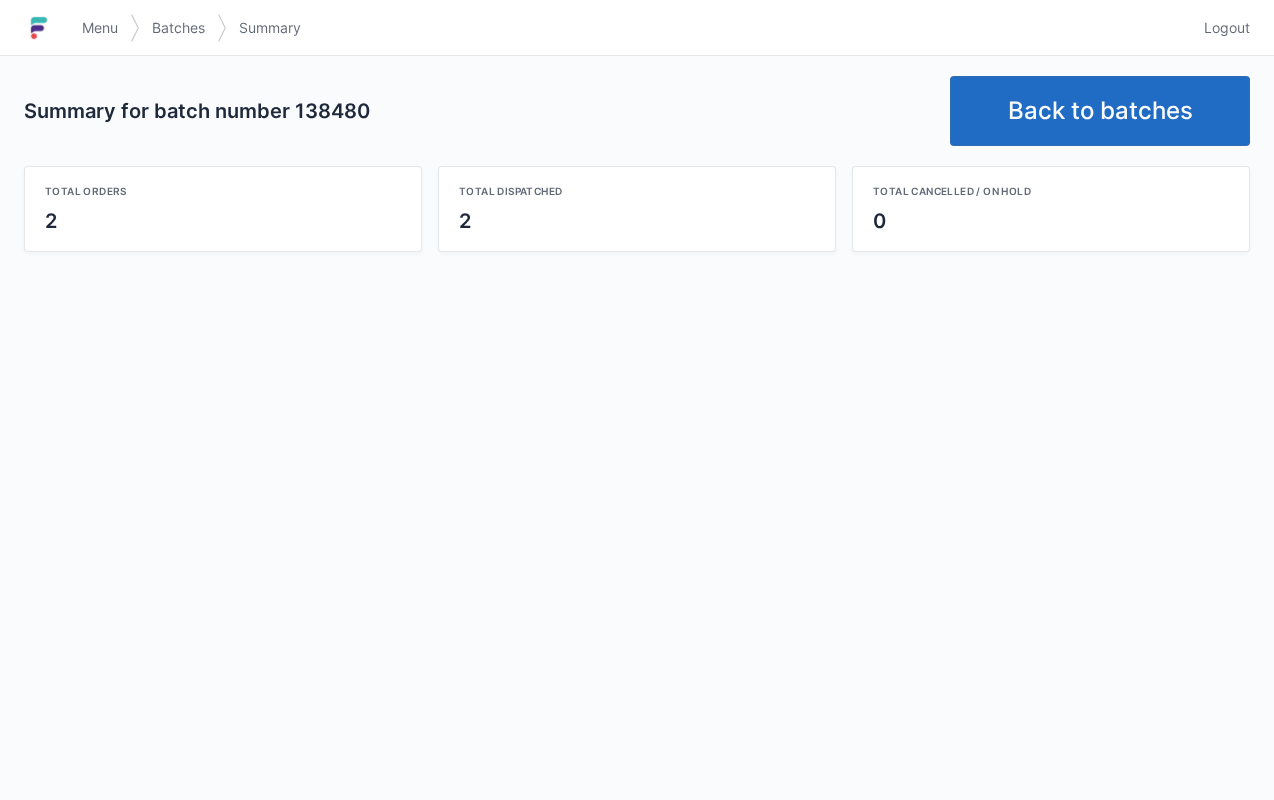 click on "Back to batches" at bounding box center (1100, 111) 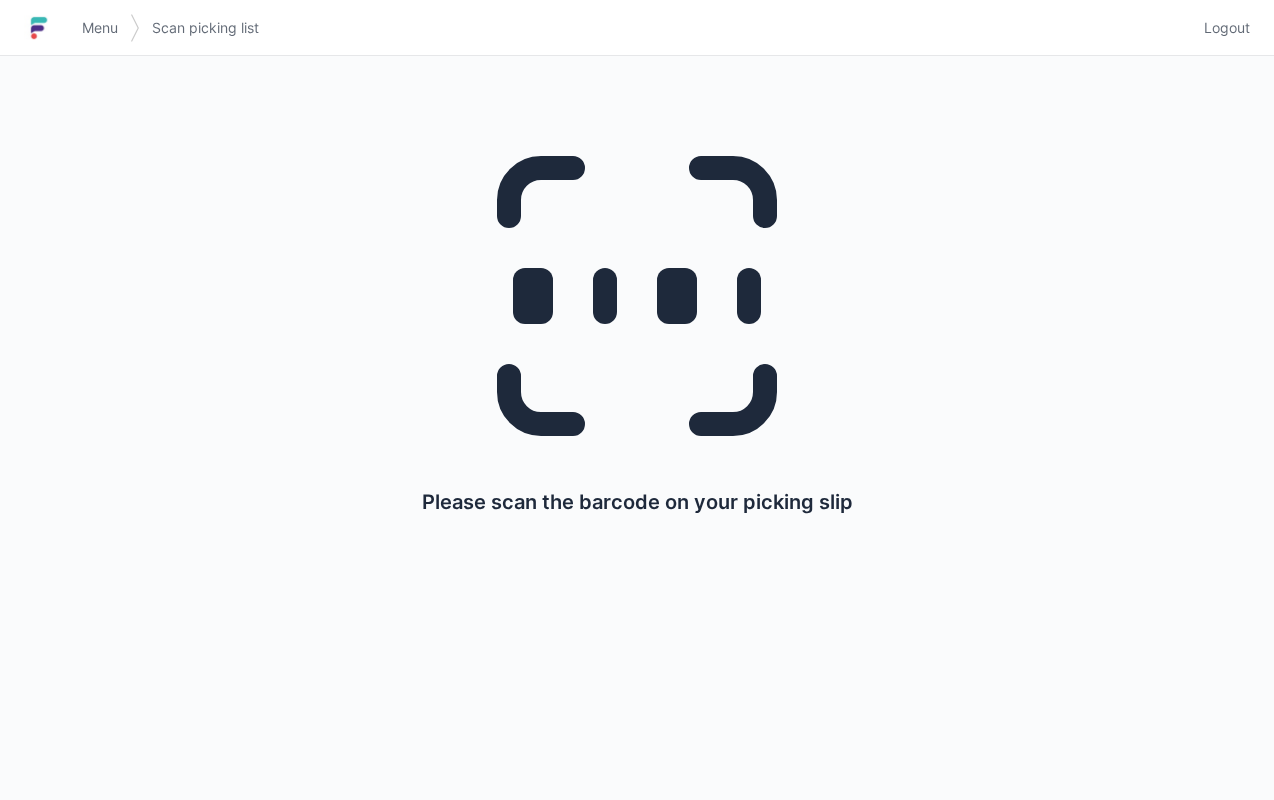 scroll, scrollTop: 0, scrollLeft: 0, axis: both 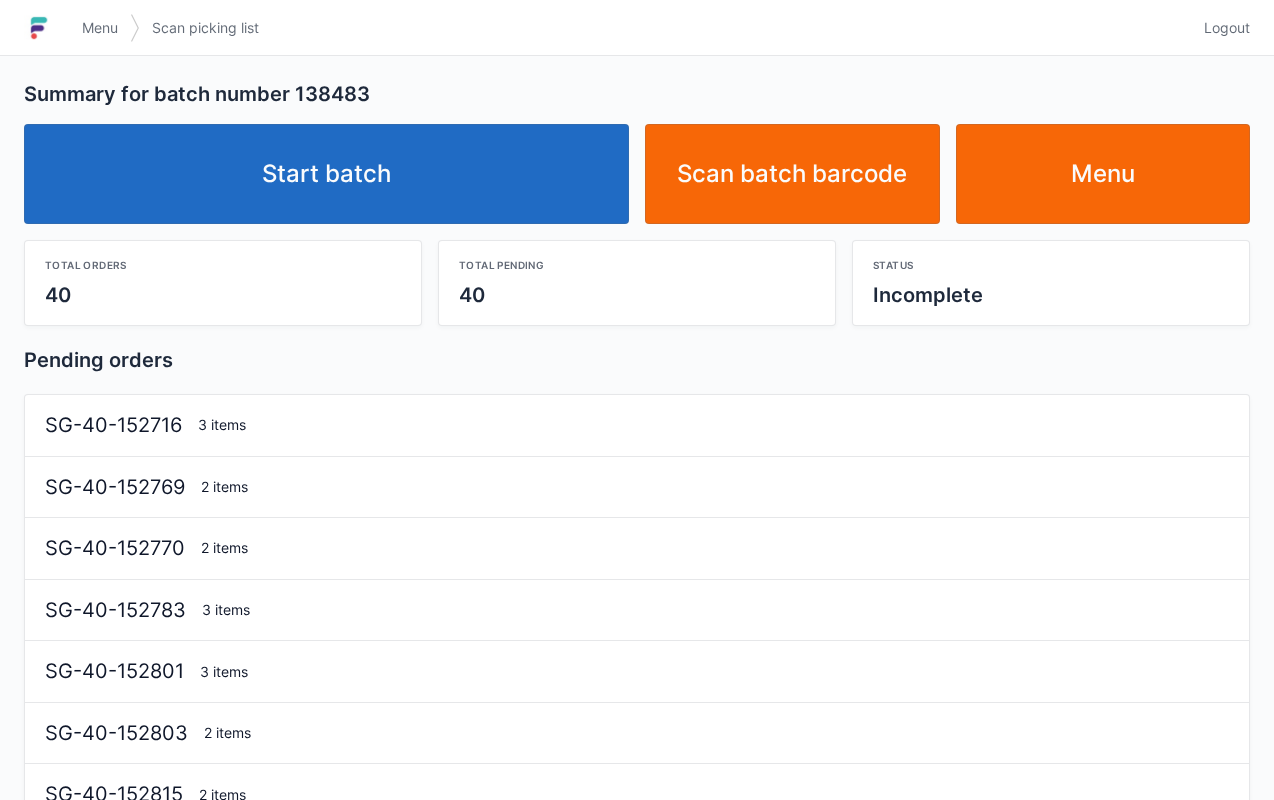 click on "Start batch" at bounding box center [326, 174] 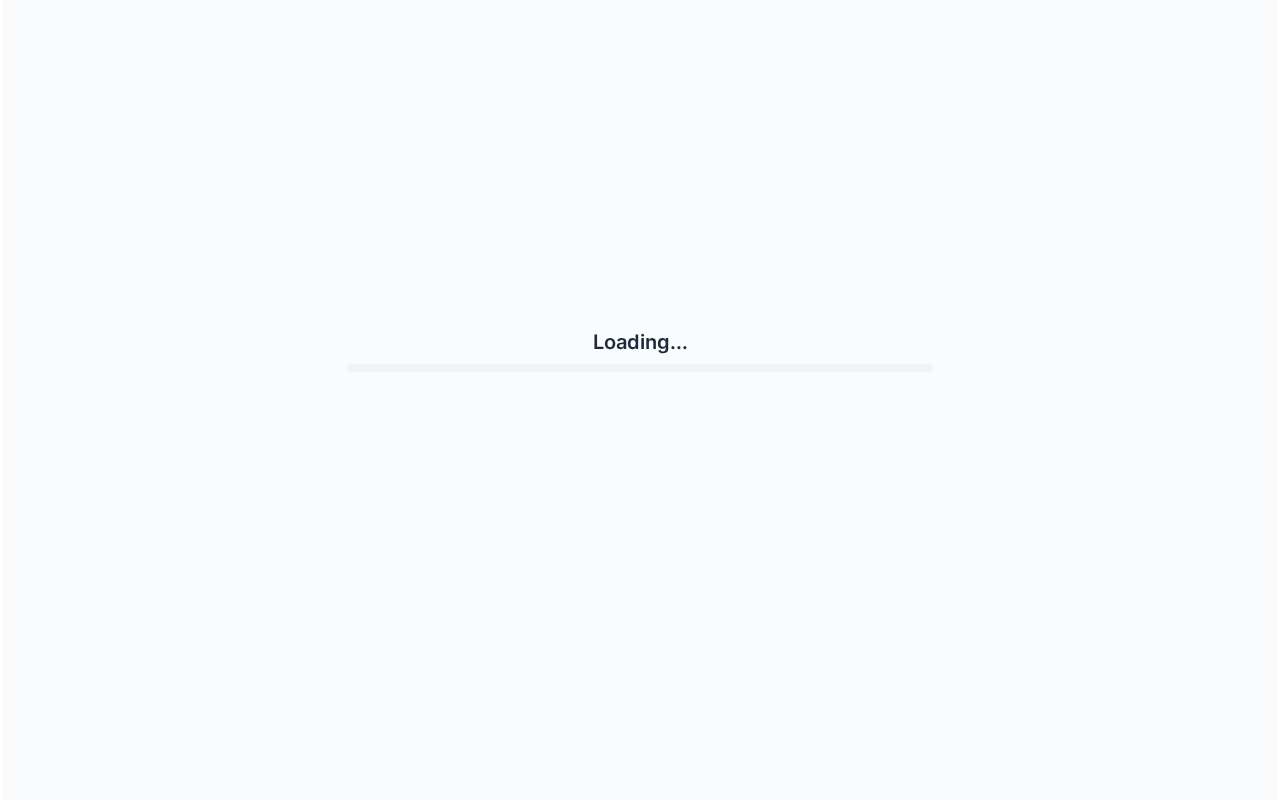 scroll, scrollTop: 0, scrollLeft: 0, axis: both 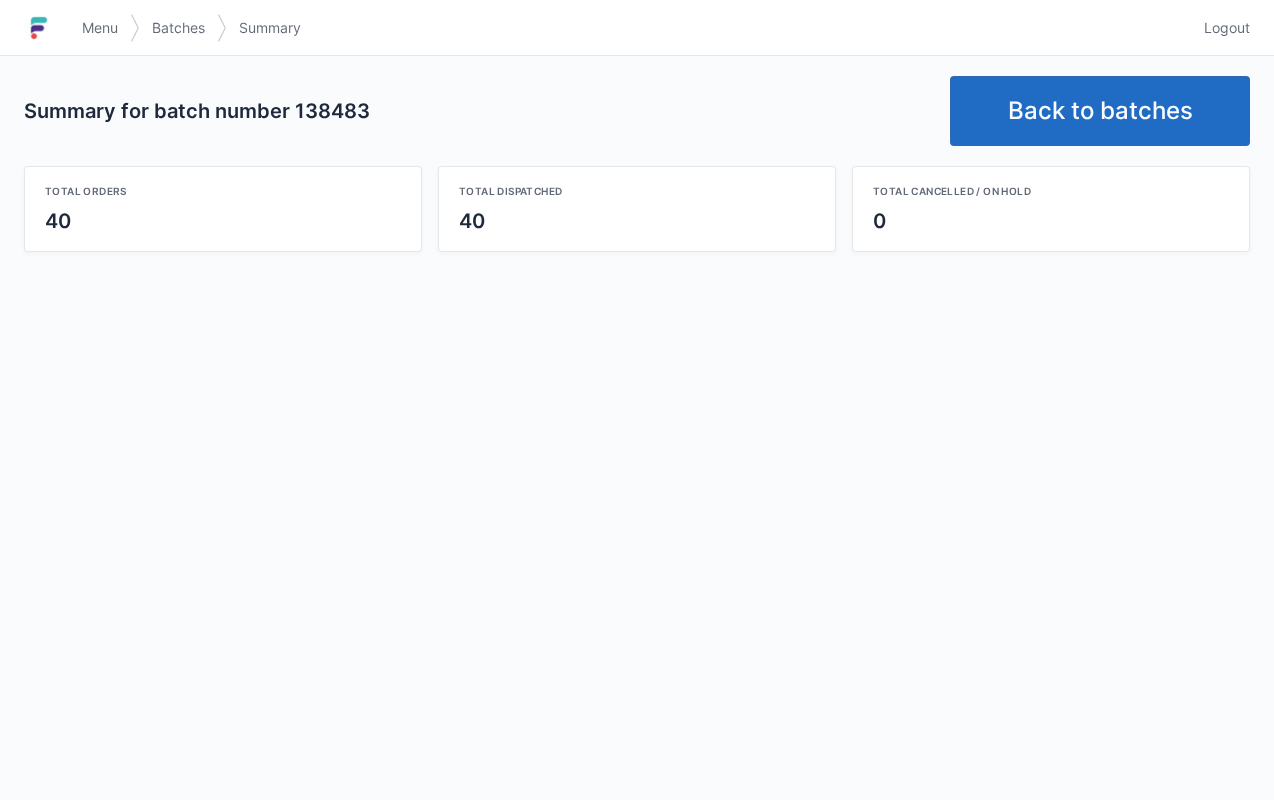 click on "Back to batches" at bounding box center (1100, 111) 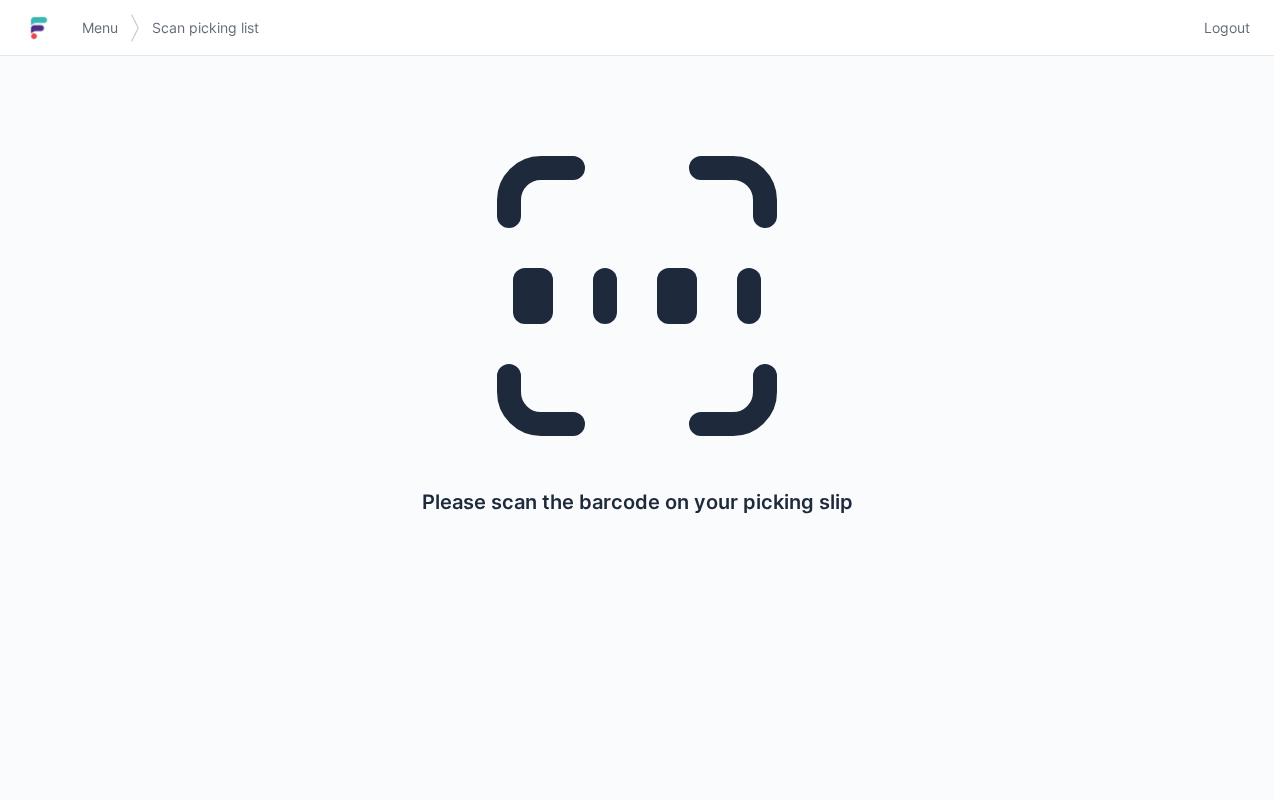scroll, scrollTop: 0, scrollLeft: 0, axis: both 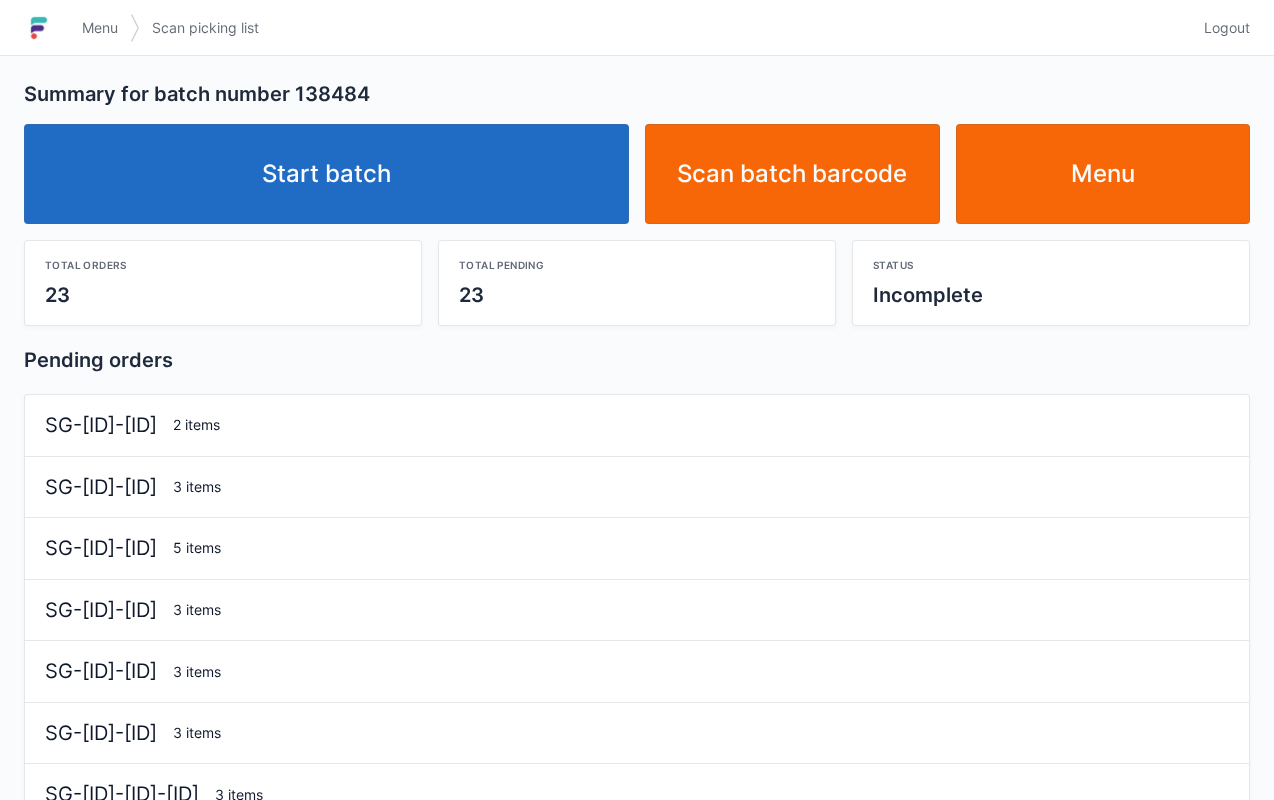 click on "Start batch" at bounding box center (326, 174) 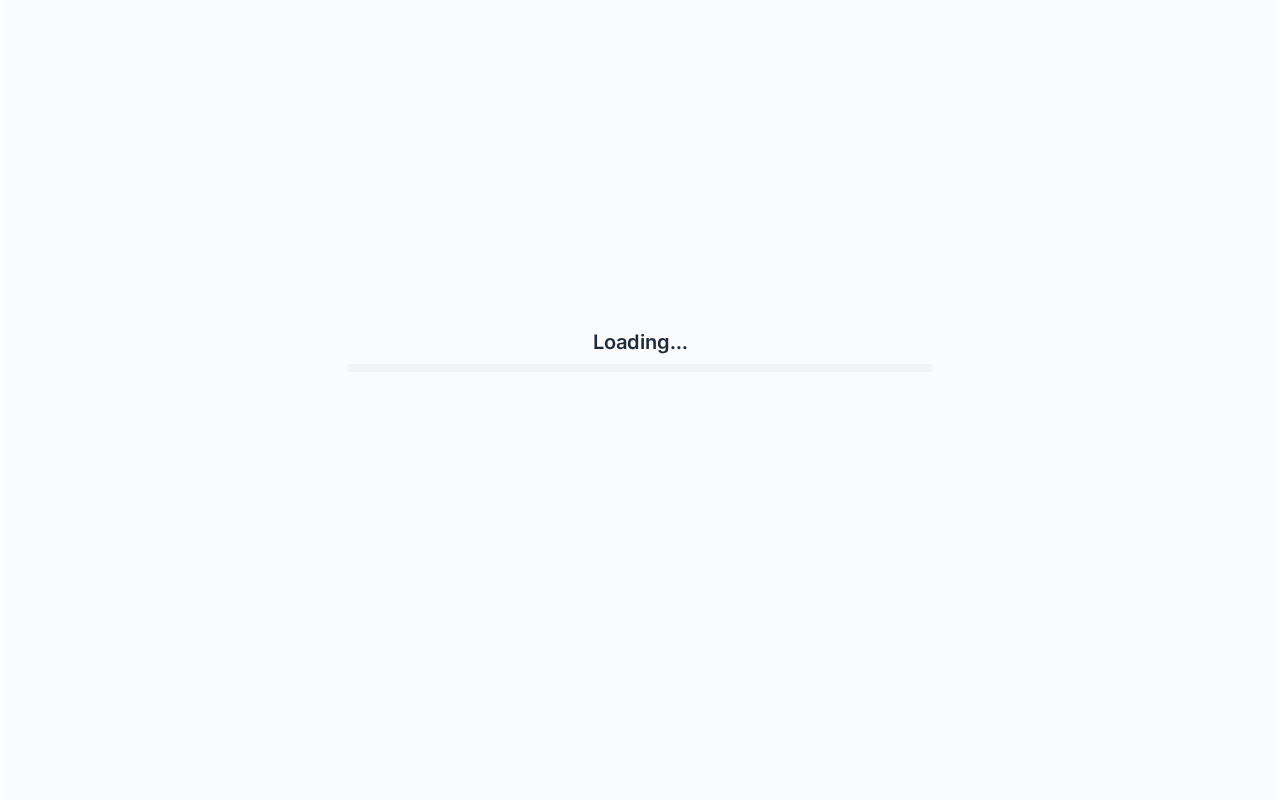 scroll, scrollTop: 0, scrollLeft: 0, axis: both 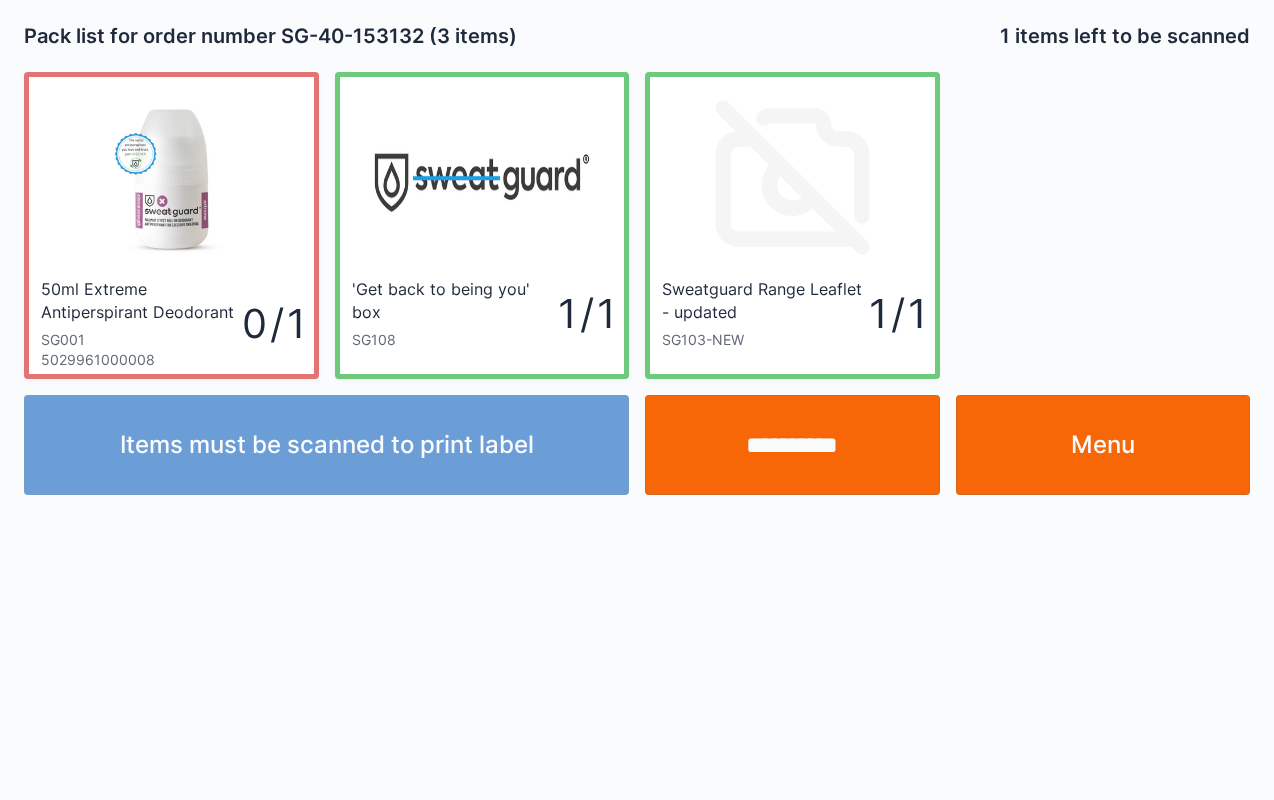 click on "**********" at bounding box center (792, 445) 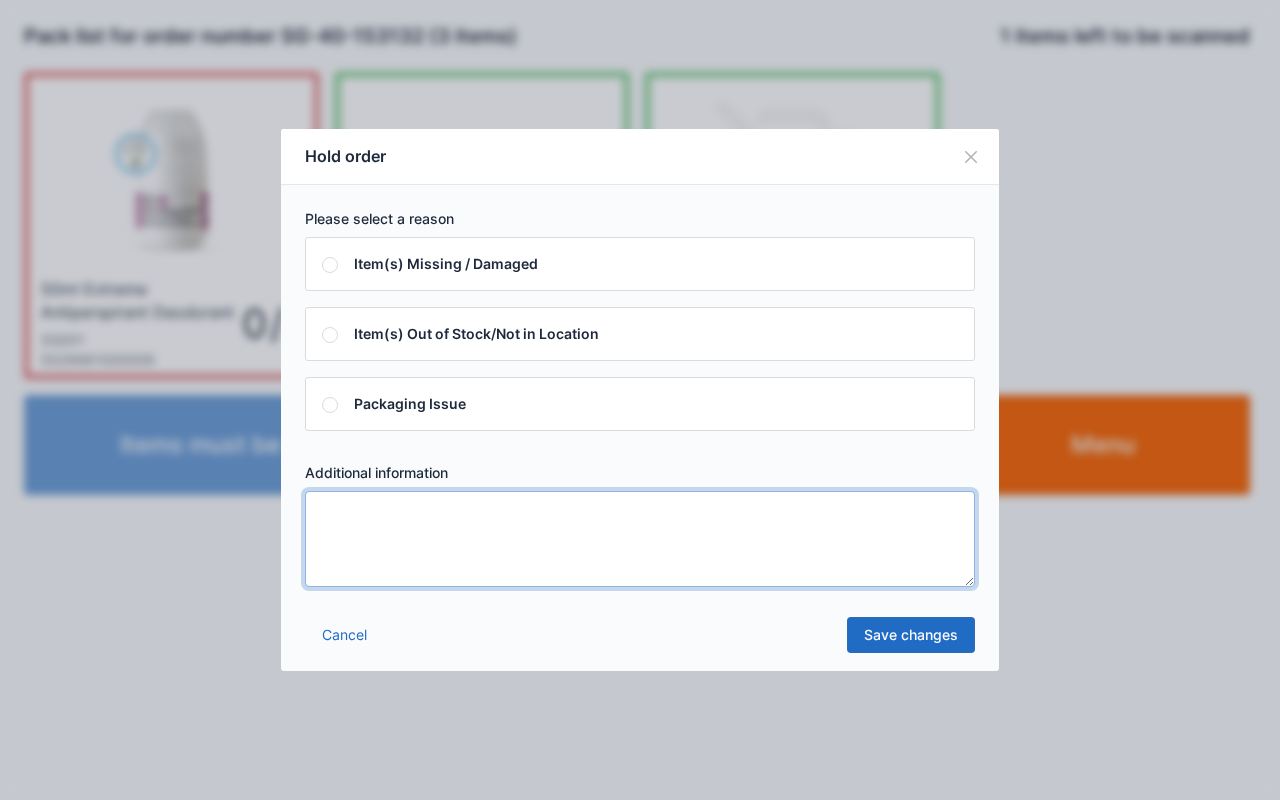 click at bounding box center [640, 539] 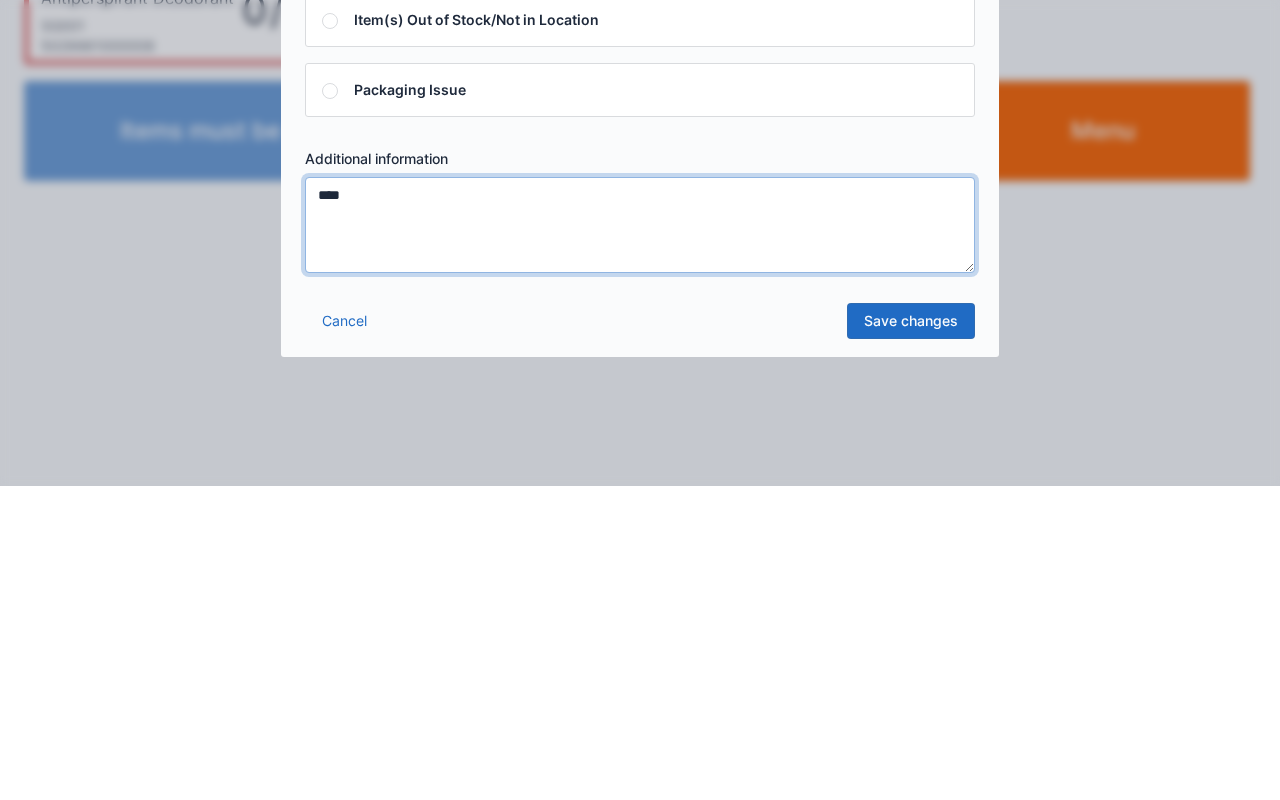 type on "****" 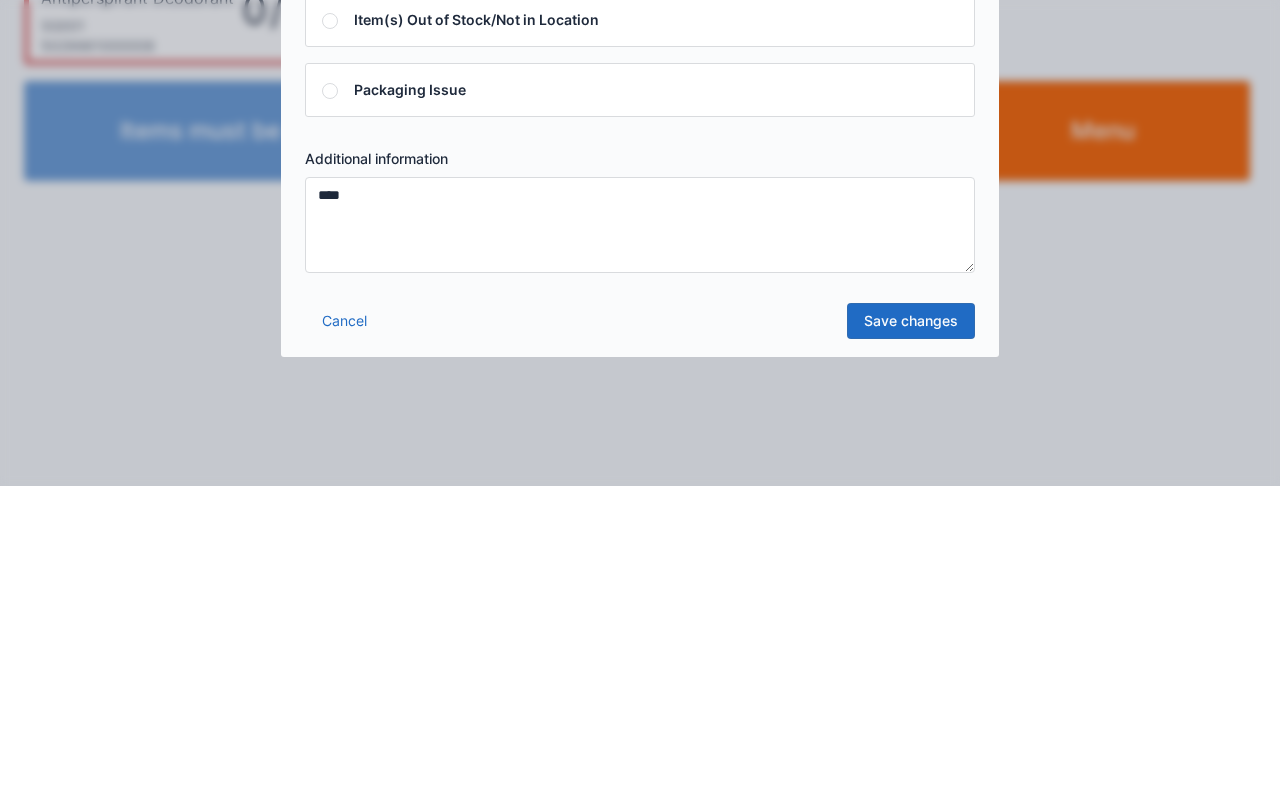 click on "Save changes" at bounding box center (911, 635) 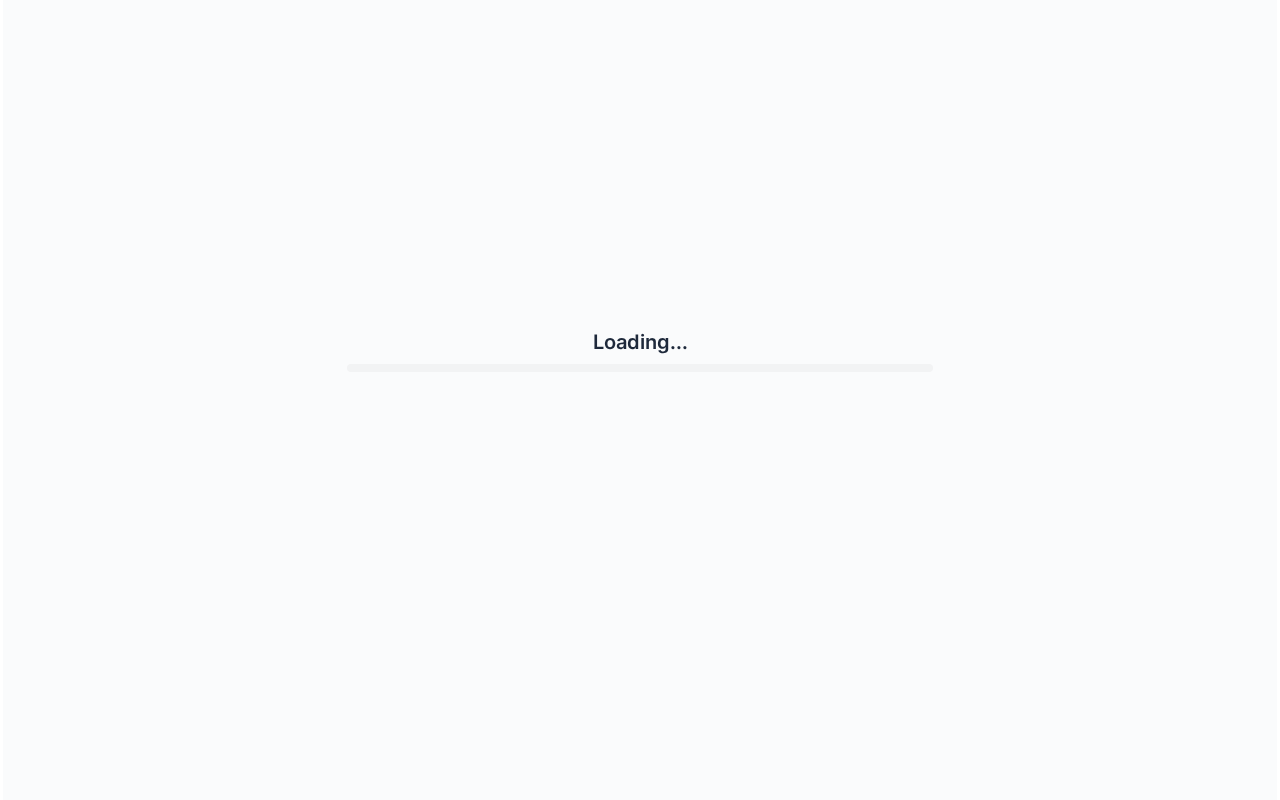 scroll, scrollTop: 0, scrollLeft: 0, axis: both 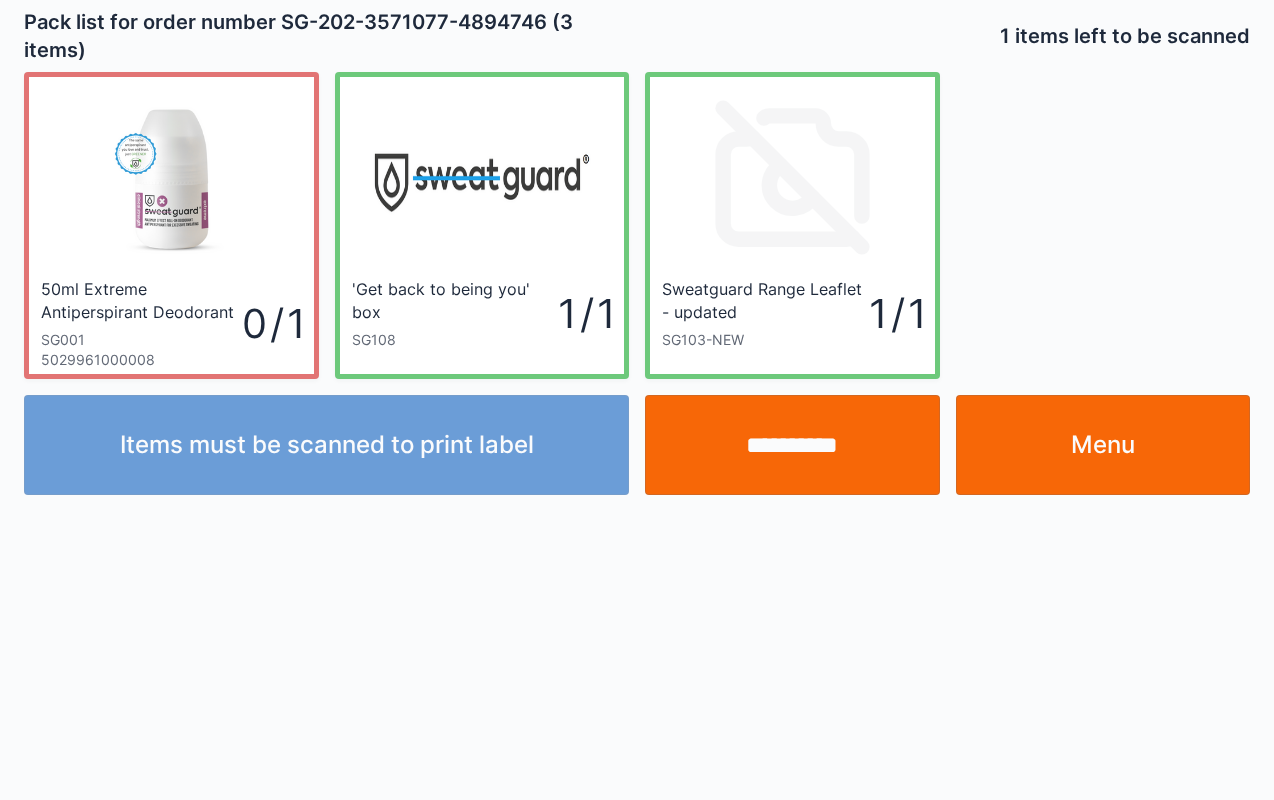 click on "**********" at bounding box center (792, 445) 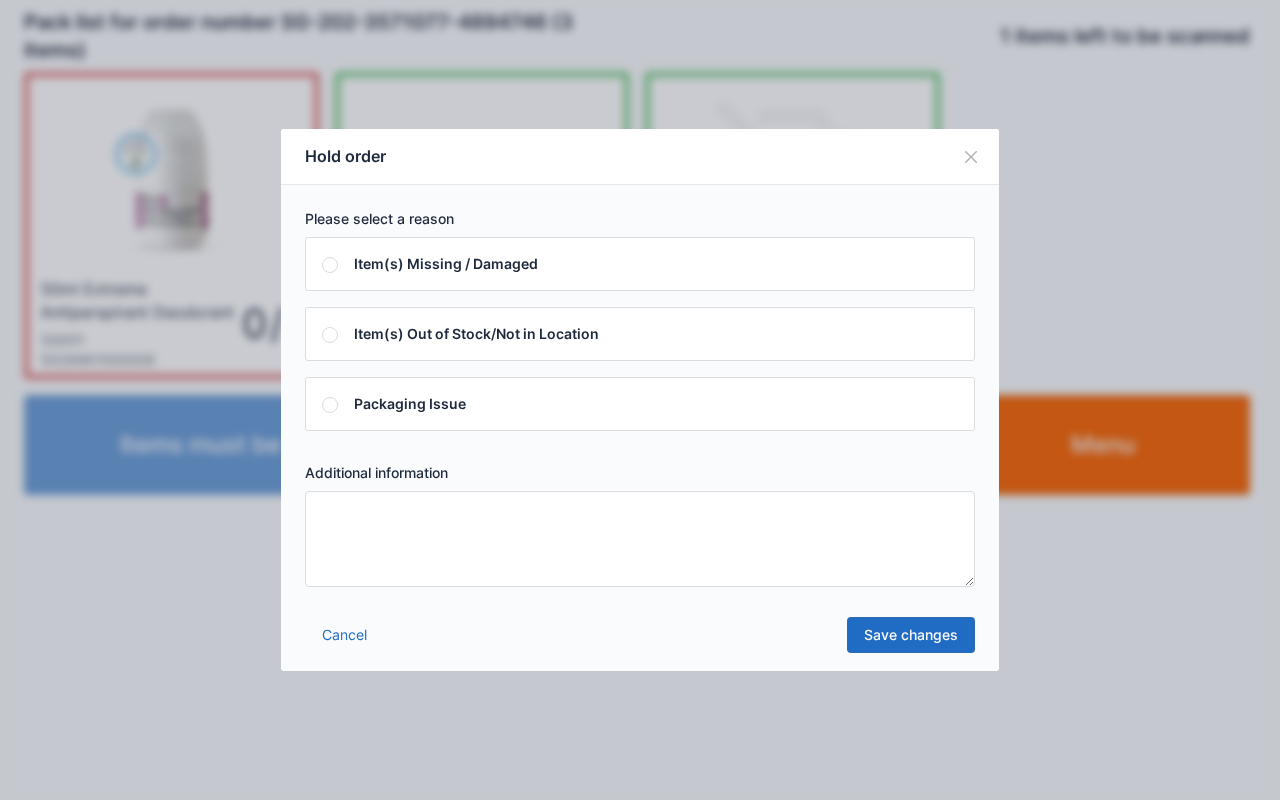 click at bounding box center (640, 539) 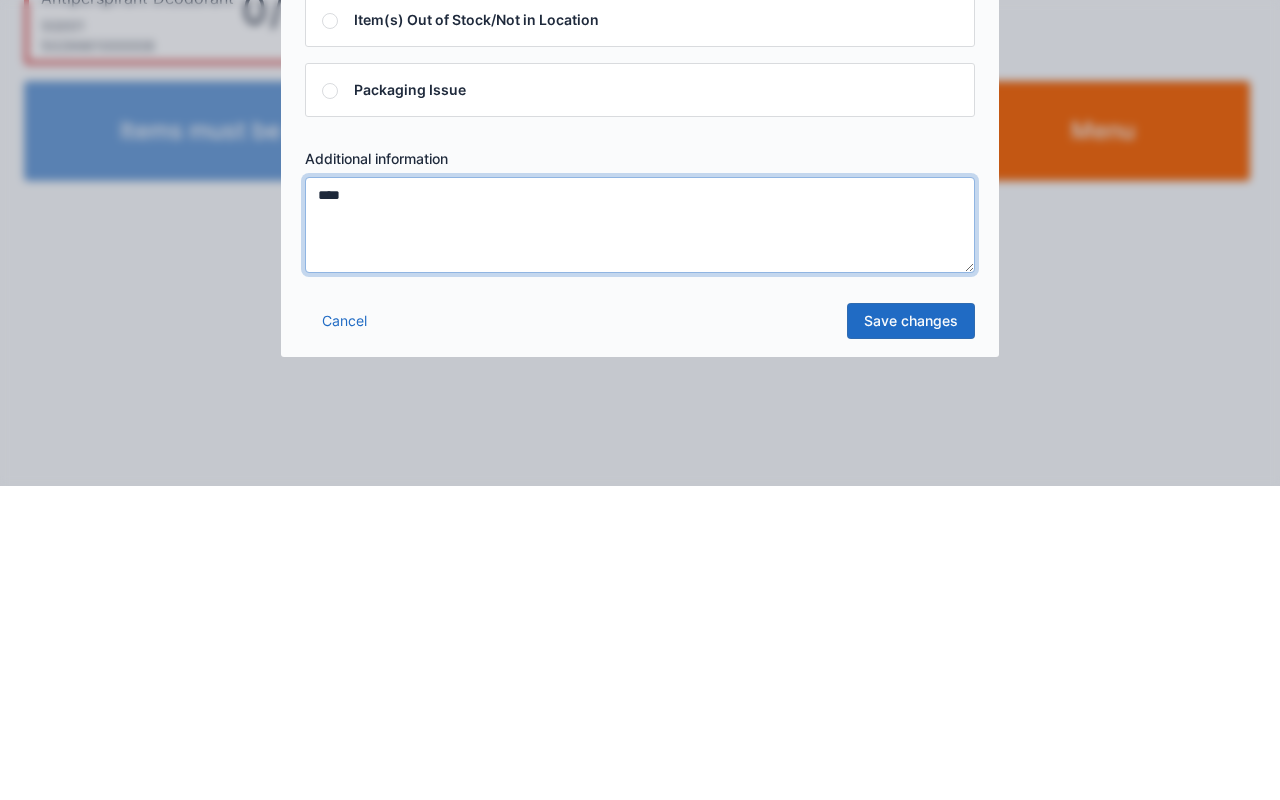 type on "****" 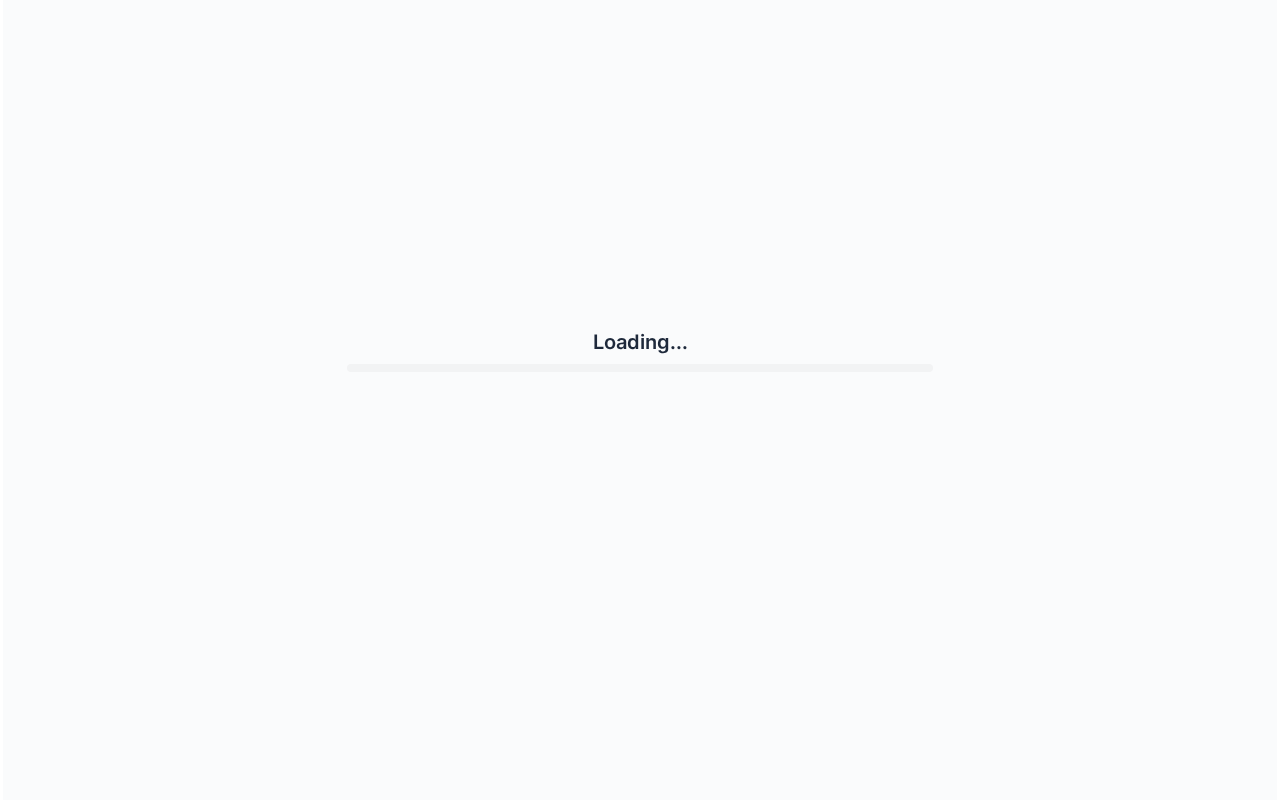 scroll, scrollTop: 0, scrollLeft: 0, axis: both 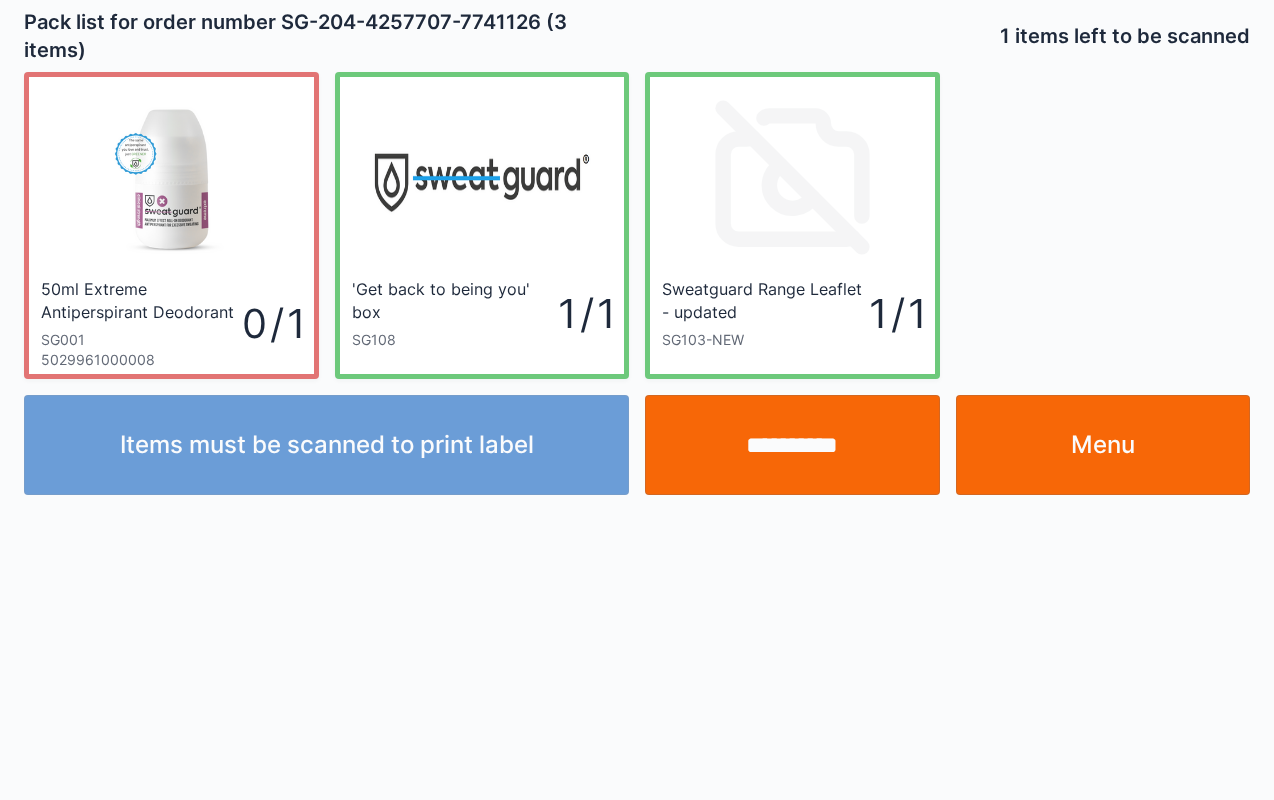 click on "**********" at bounding box center [792, 445] 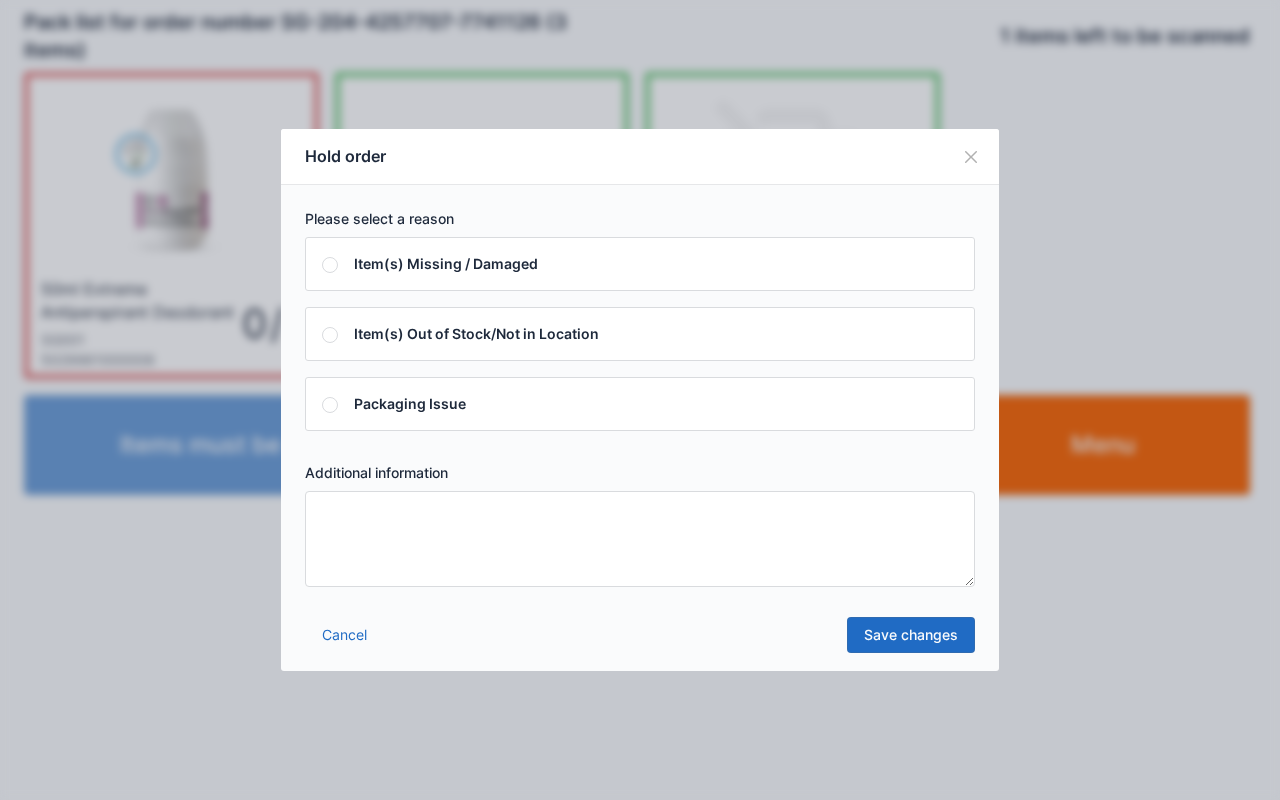 click at bounding box center (640, 539) 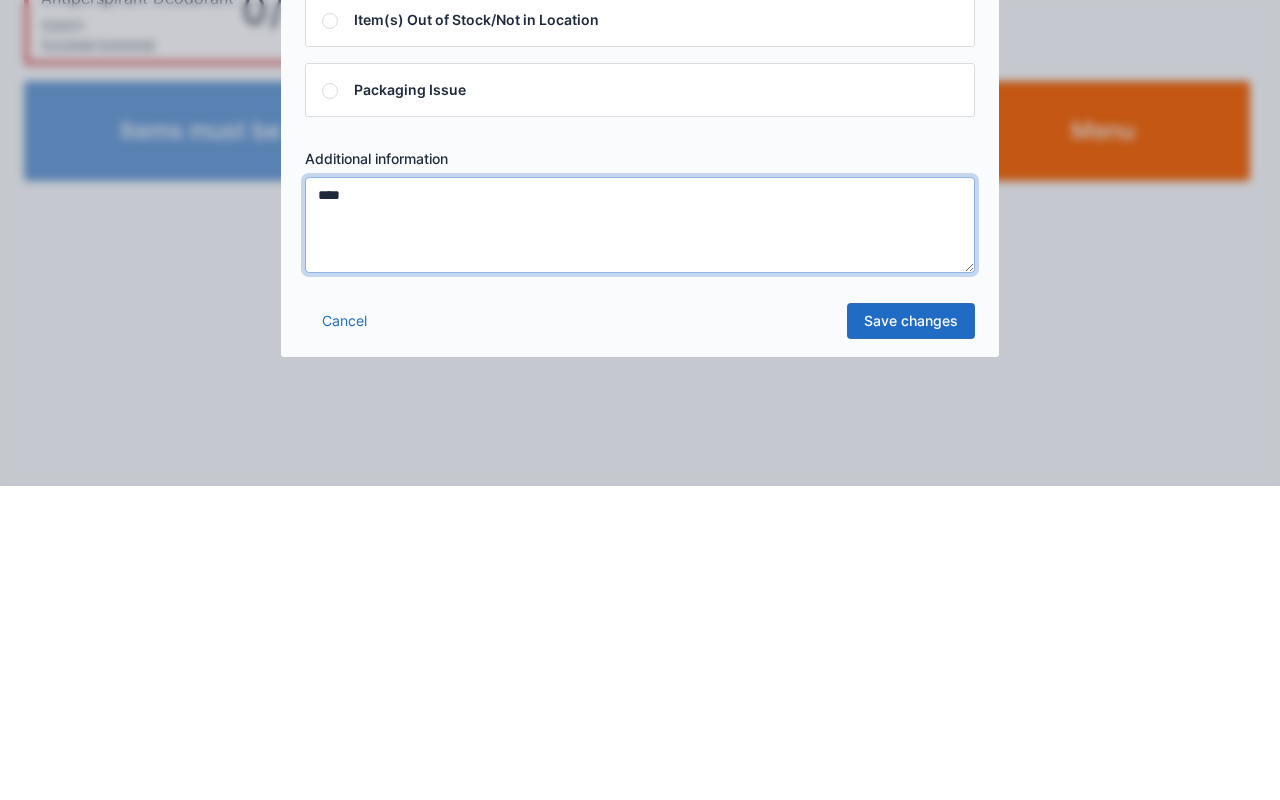 type on "****" 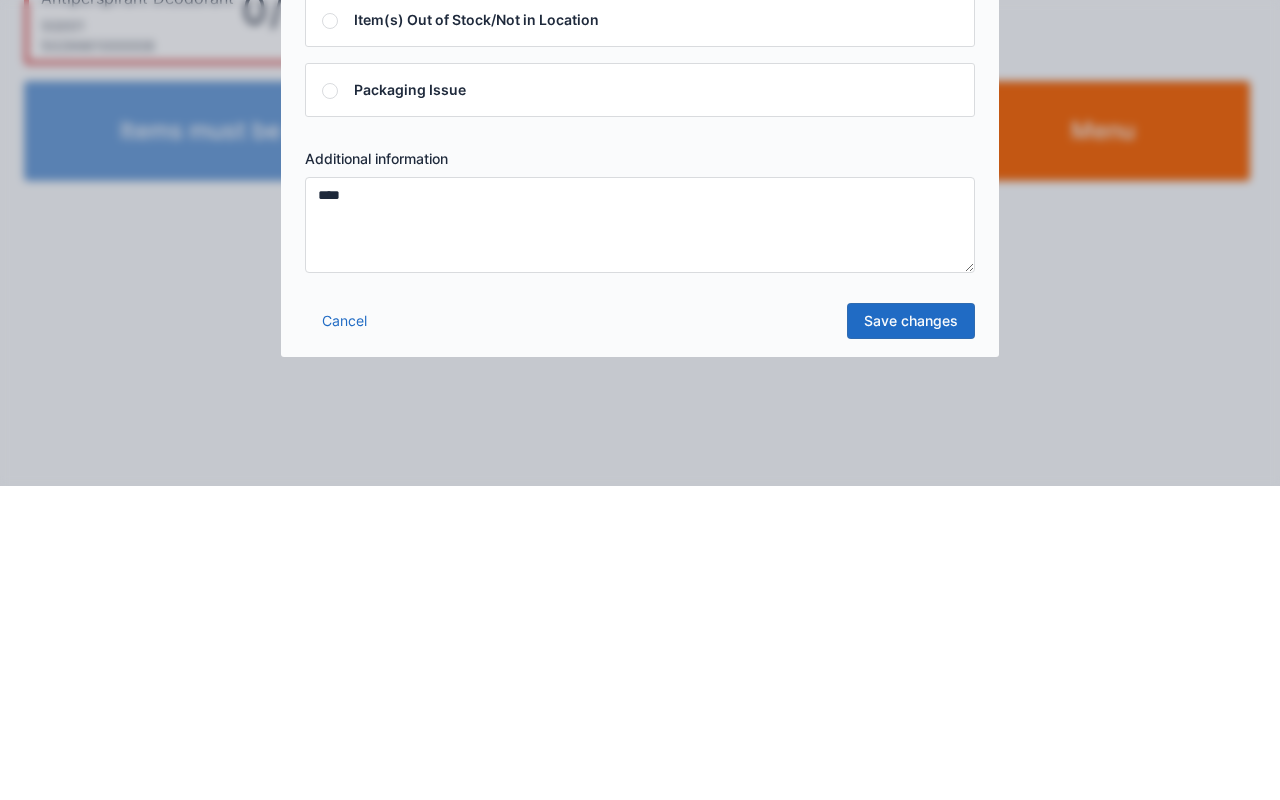 click on "Save changes" at bounding box center [911, 635] 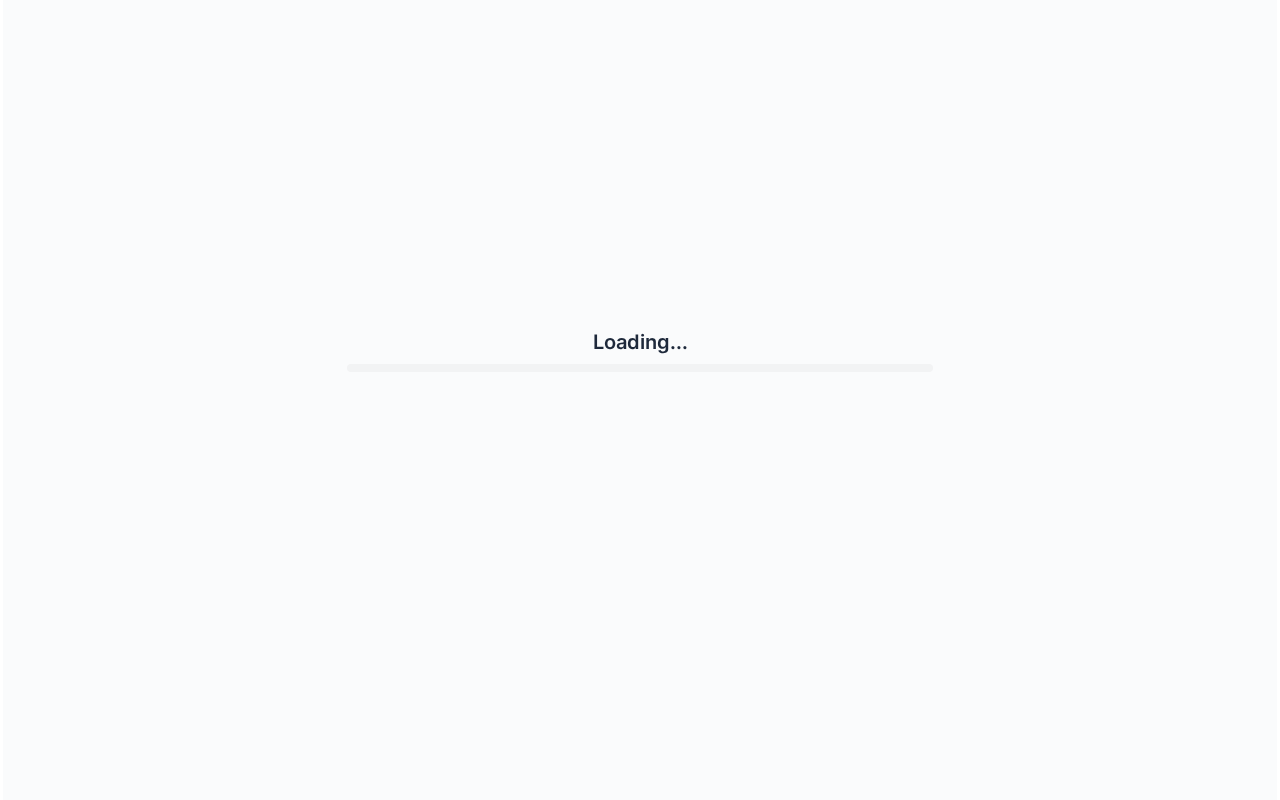 scroll, scrollTop: 0, scrollLeft: 0, axis: both 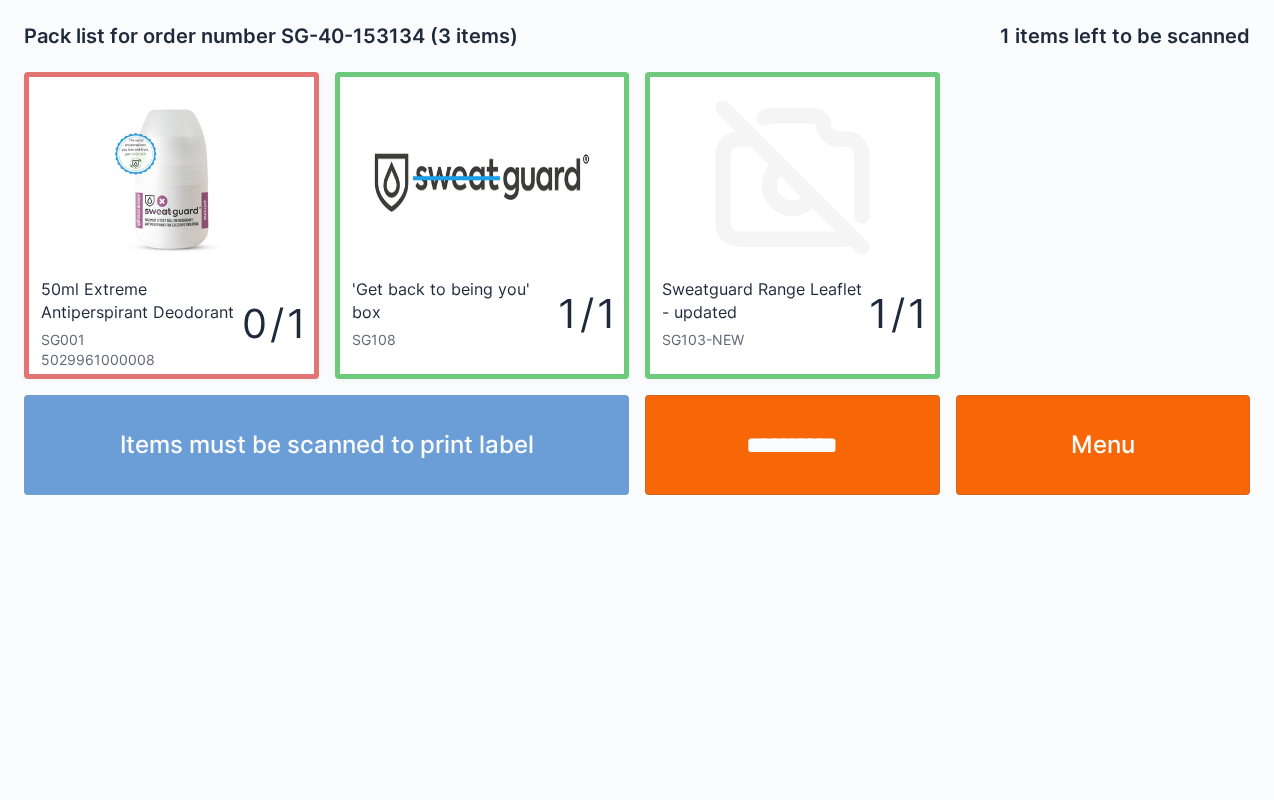 click on "**********" at bounding box center [792, 445] 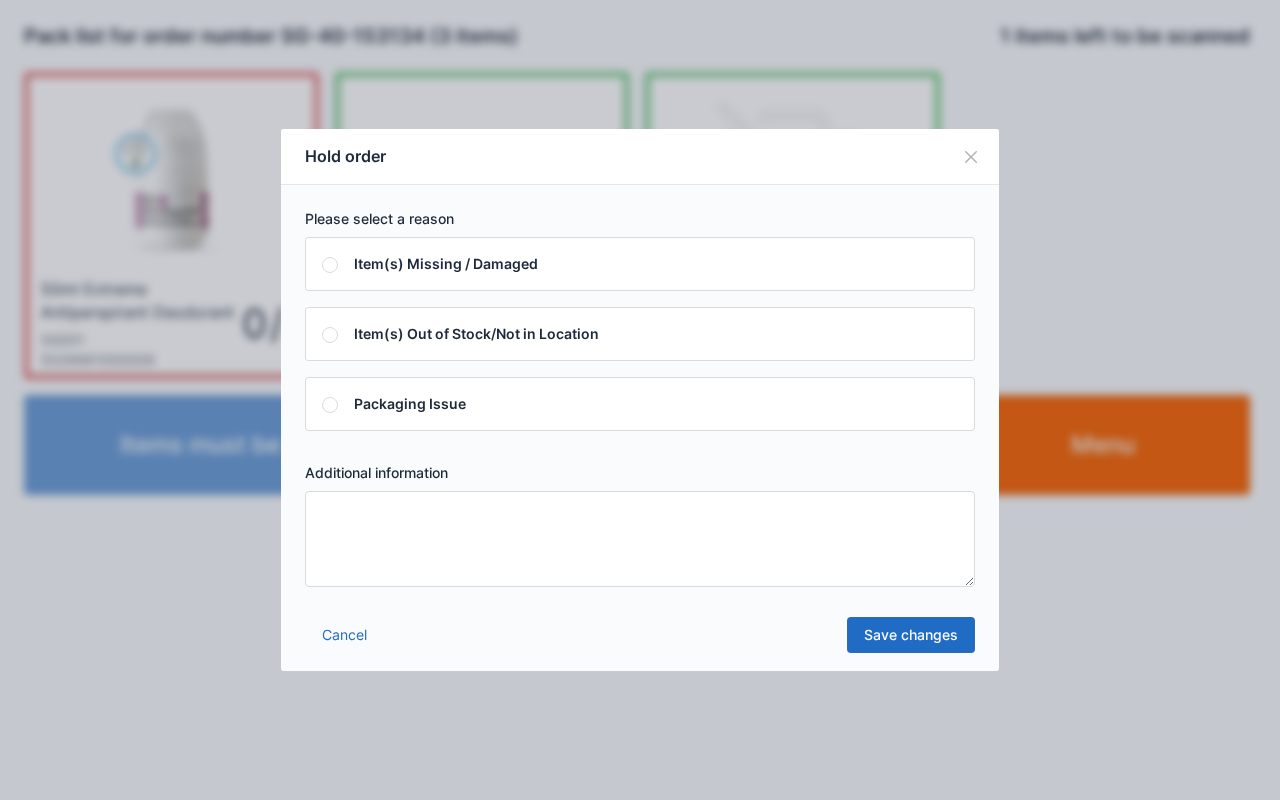 click at bounding box center (640, 539) 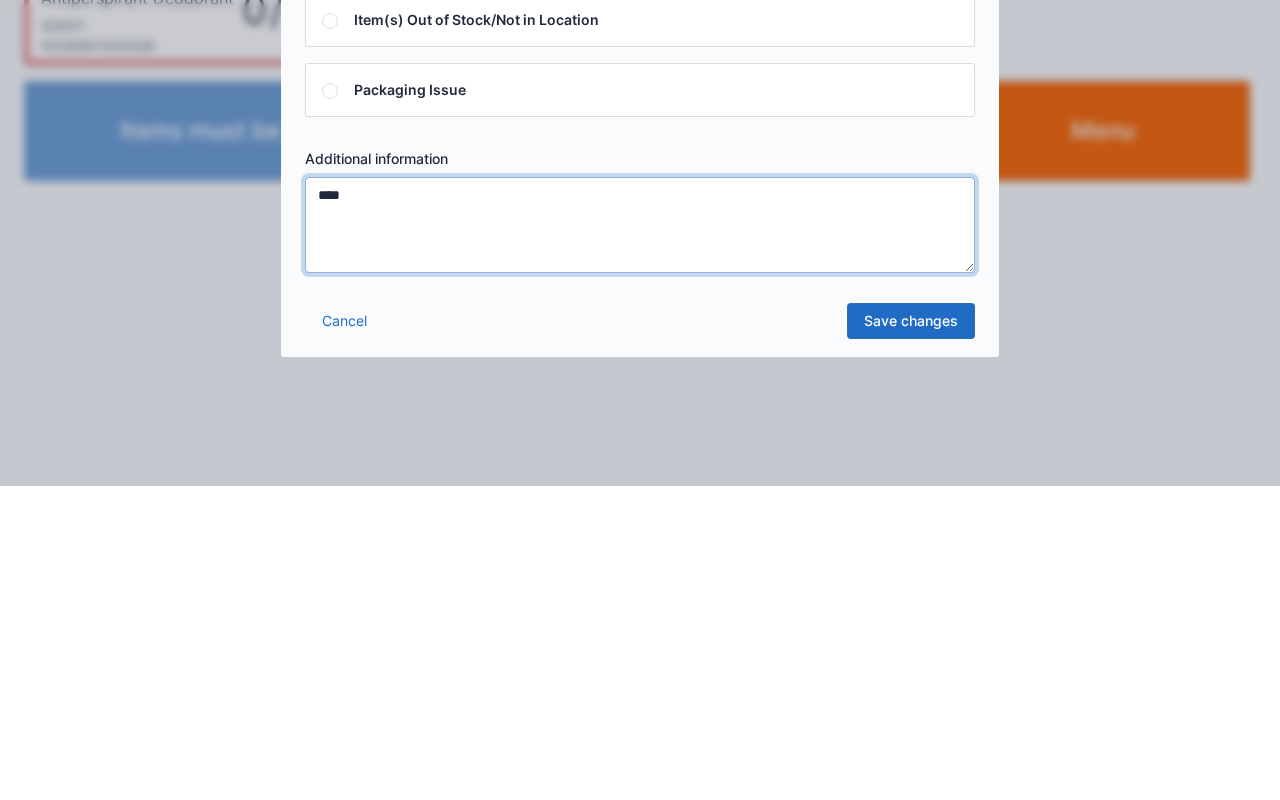 type on "****" 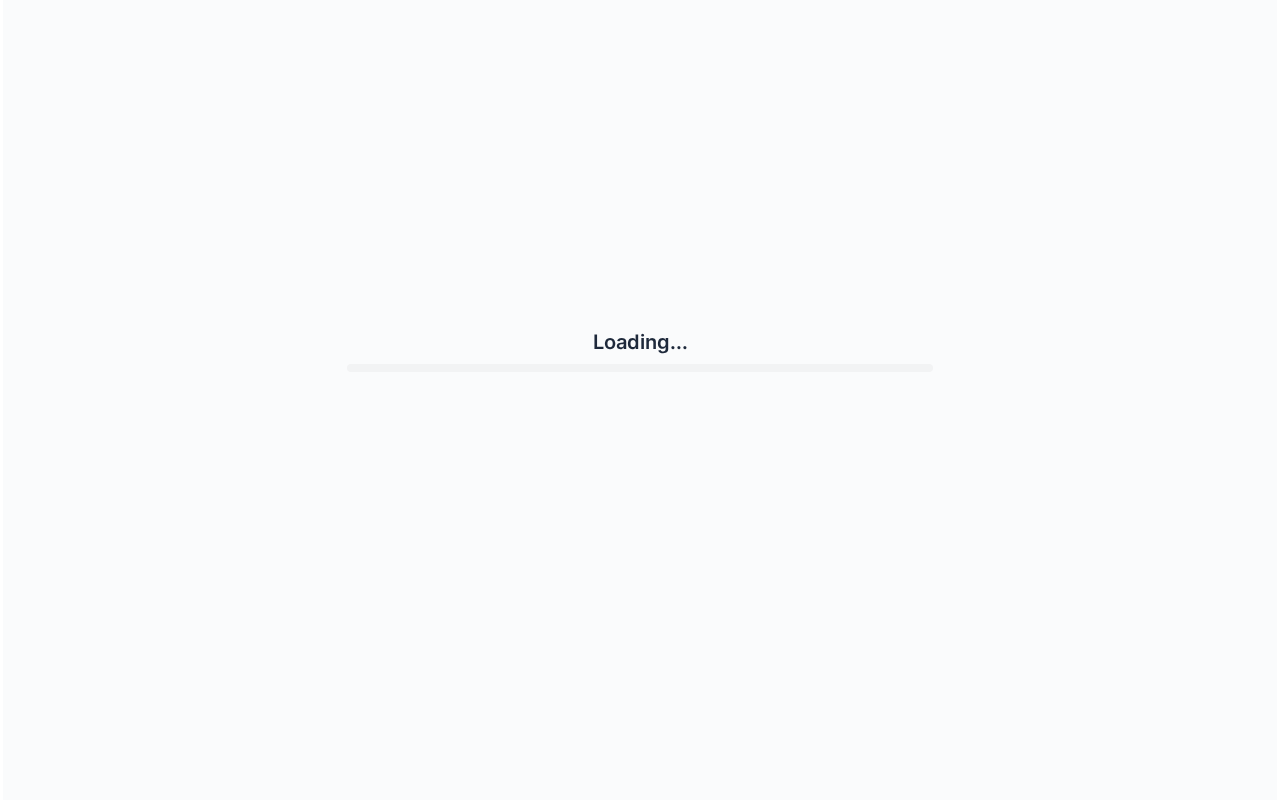 scroll, scrollTop: 0, scrollLeft: 0, axis: both 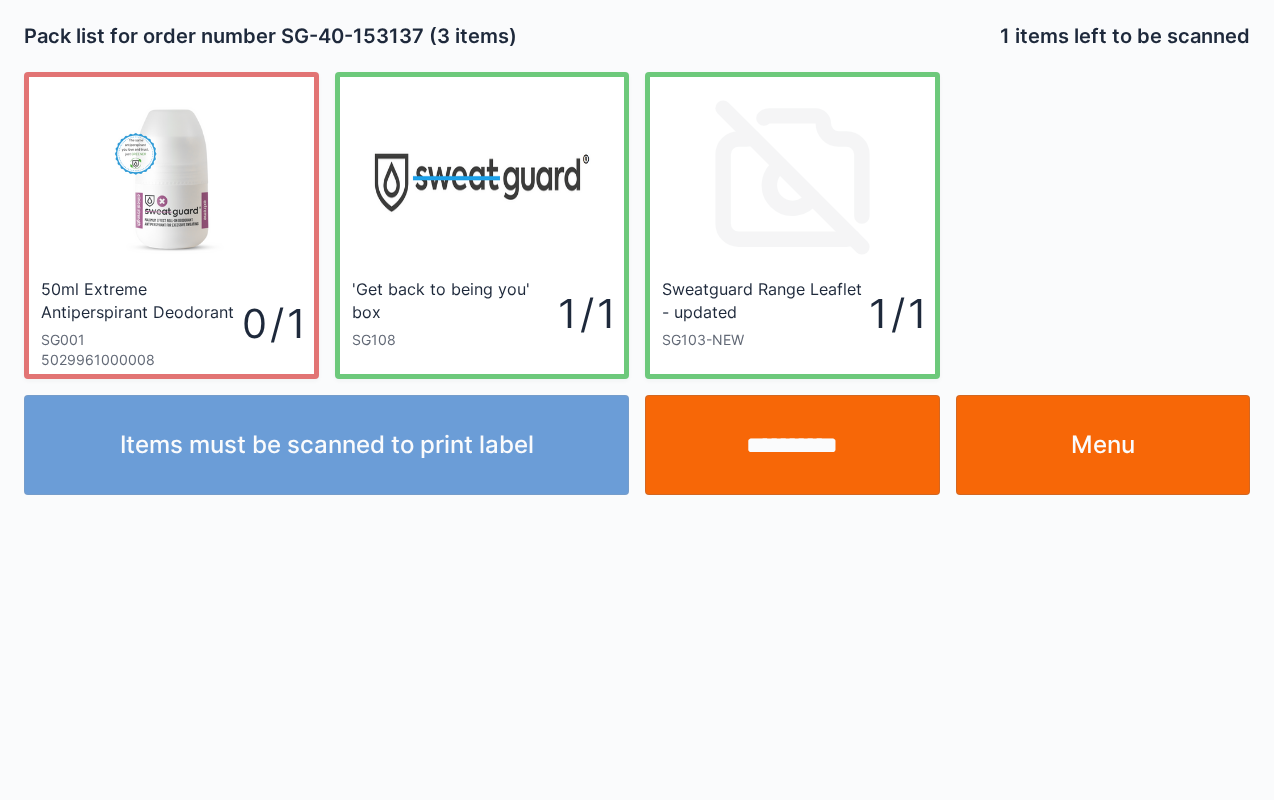click on "**********" at bounding box center (792, 445) 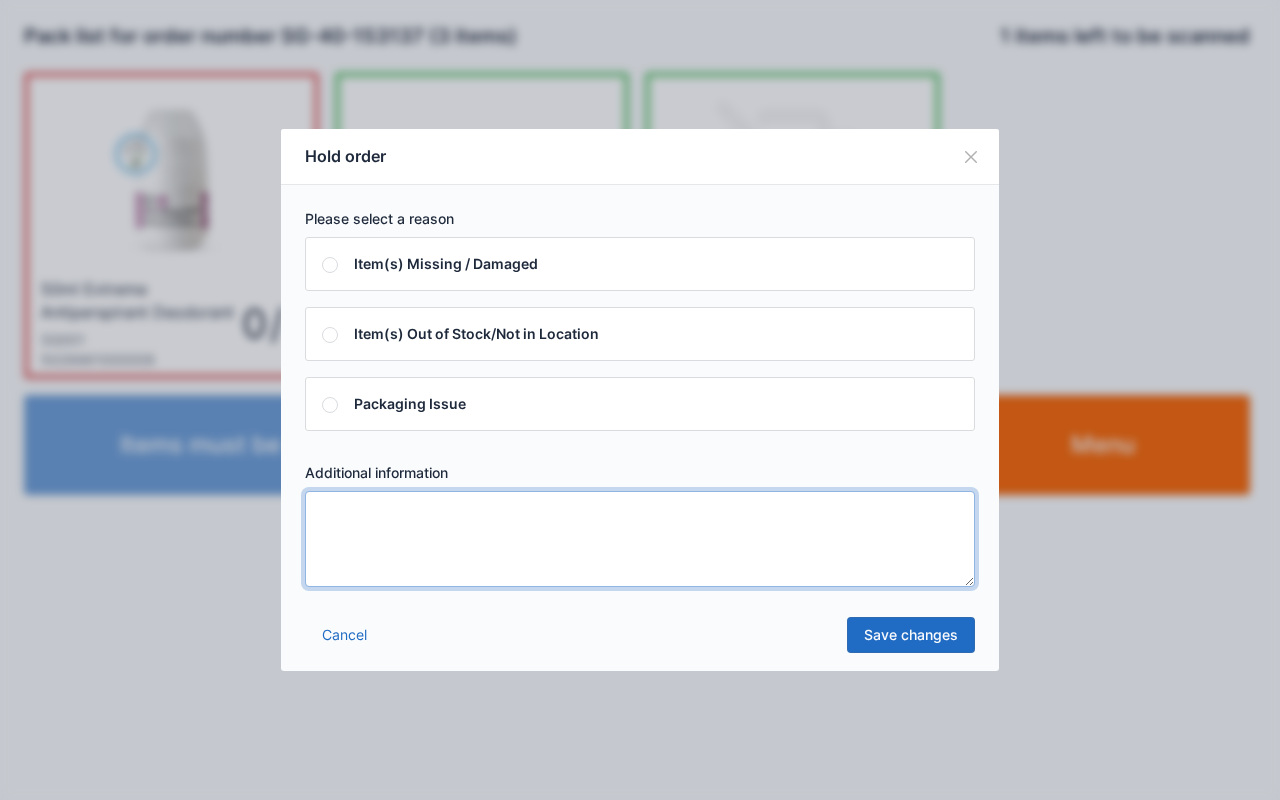 click at bounding box center (640, 539) 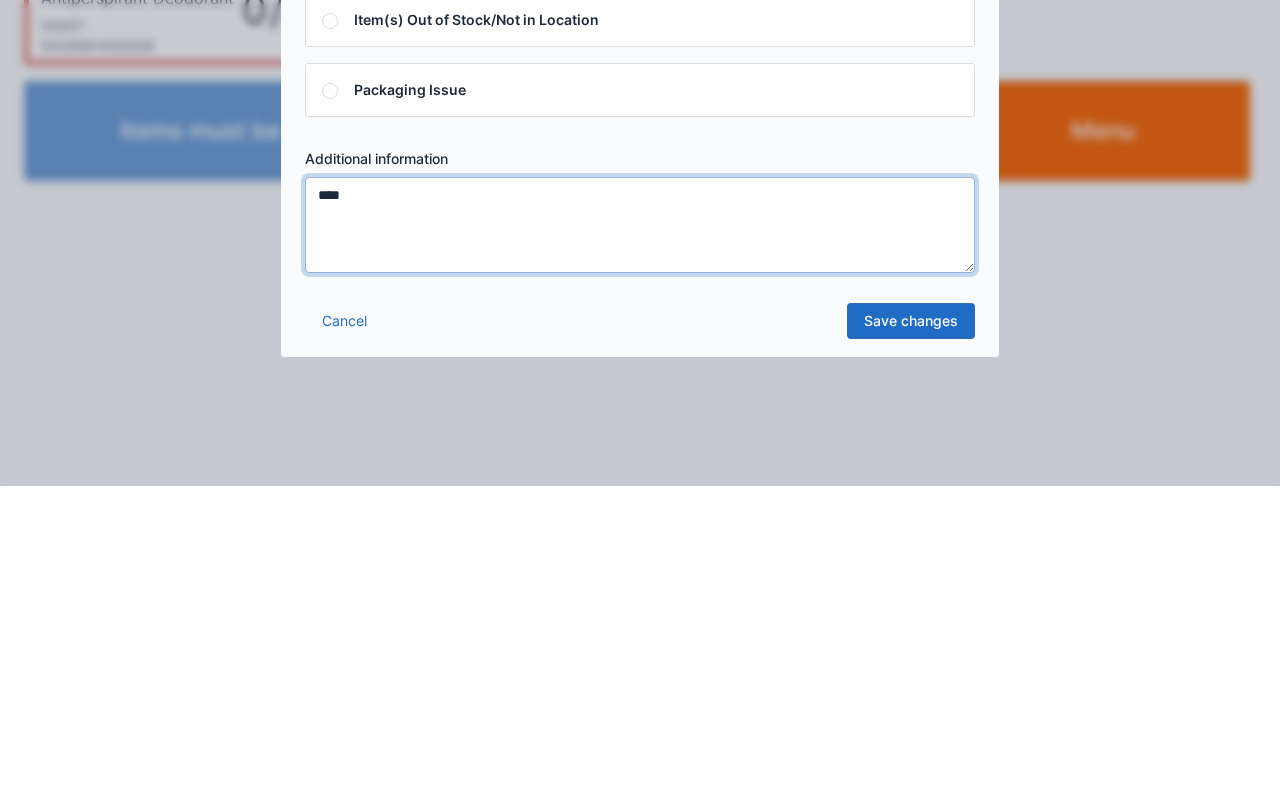 type on "****" 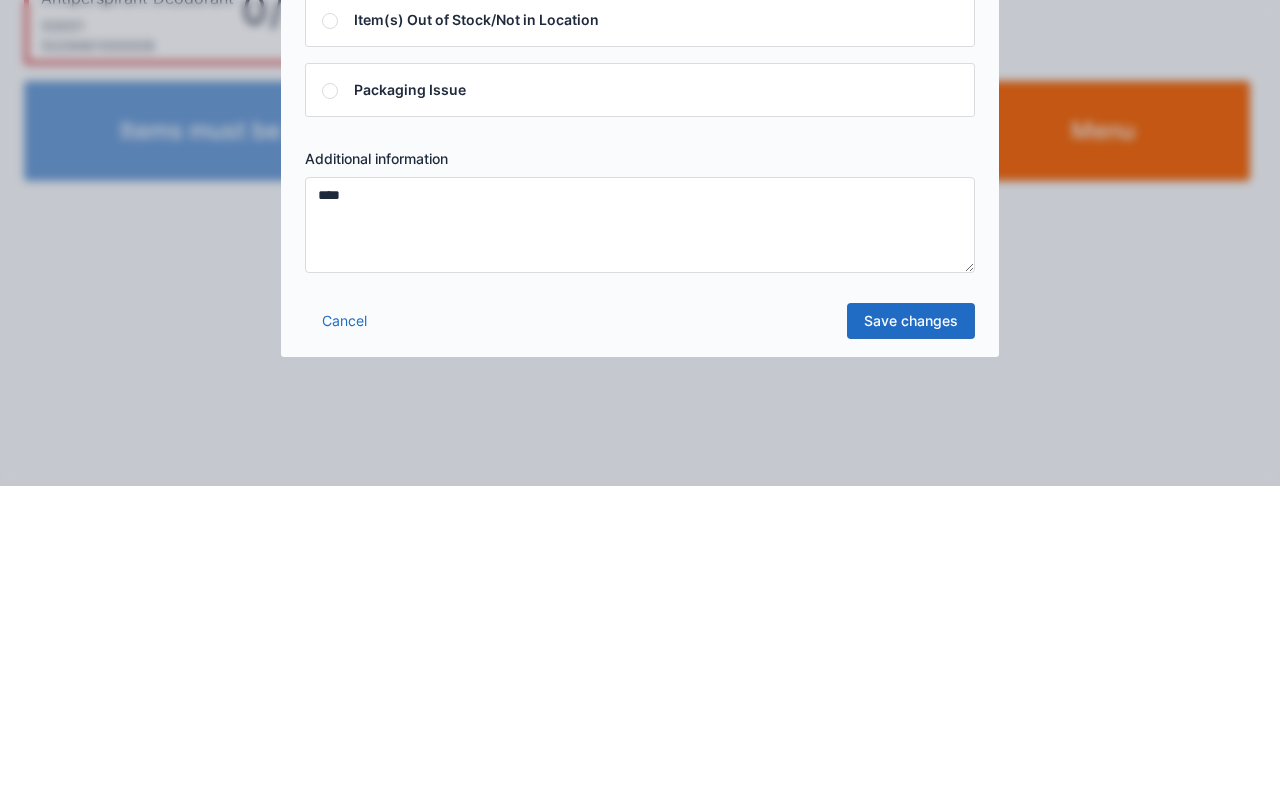 click on "Save changes" at bounding box center [911, 635] 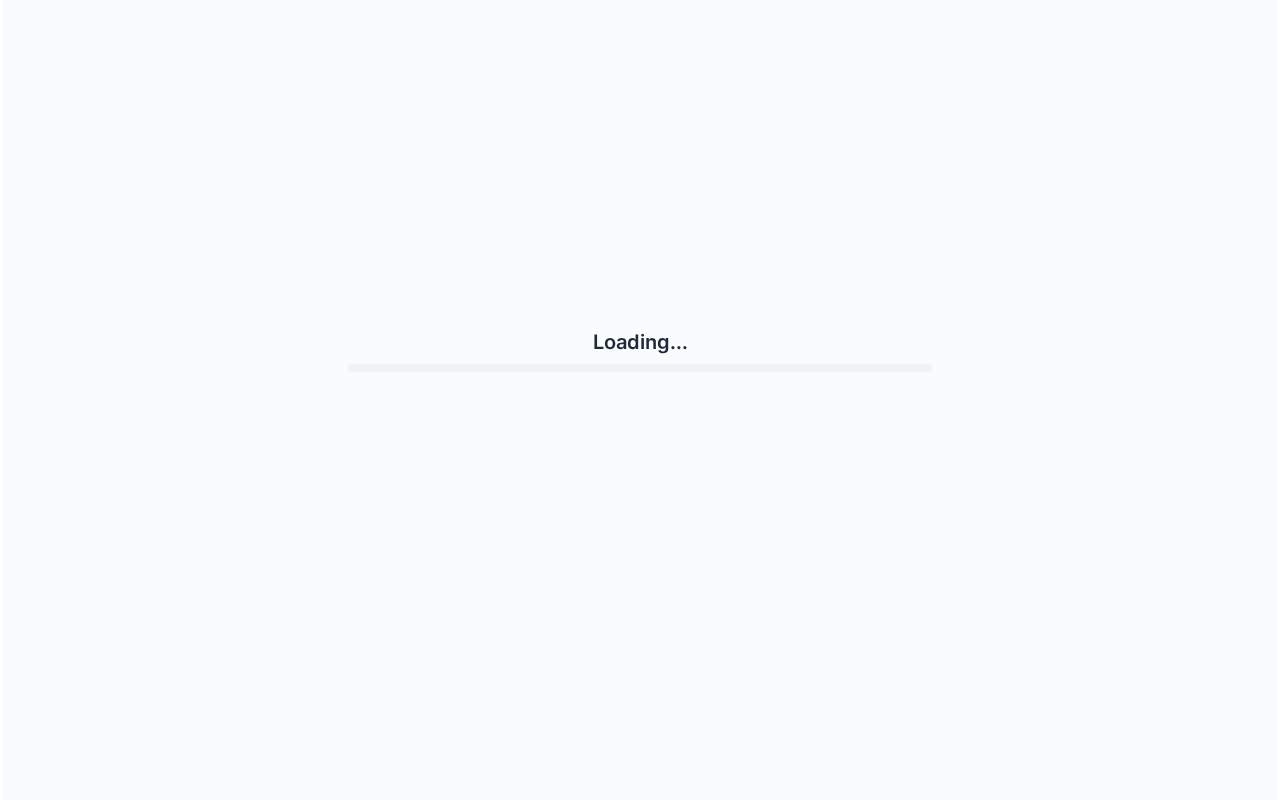 scroll, scrollTop: 0, scrollLeft: 0, axis: both 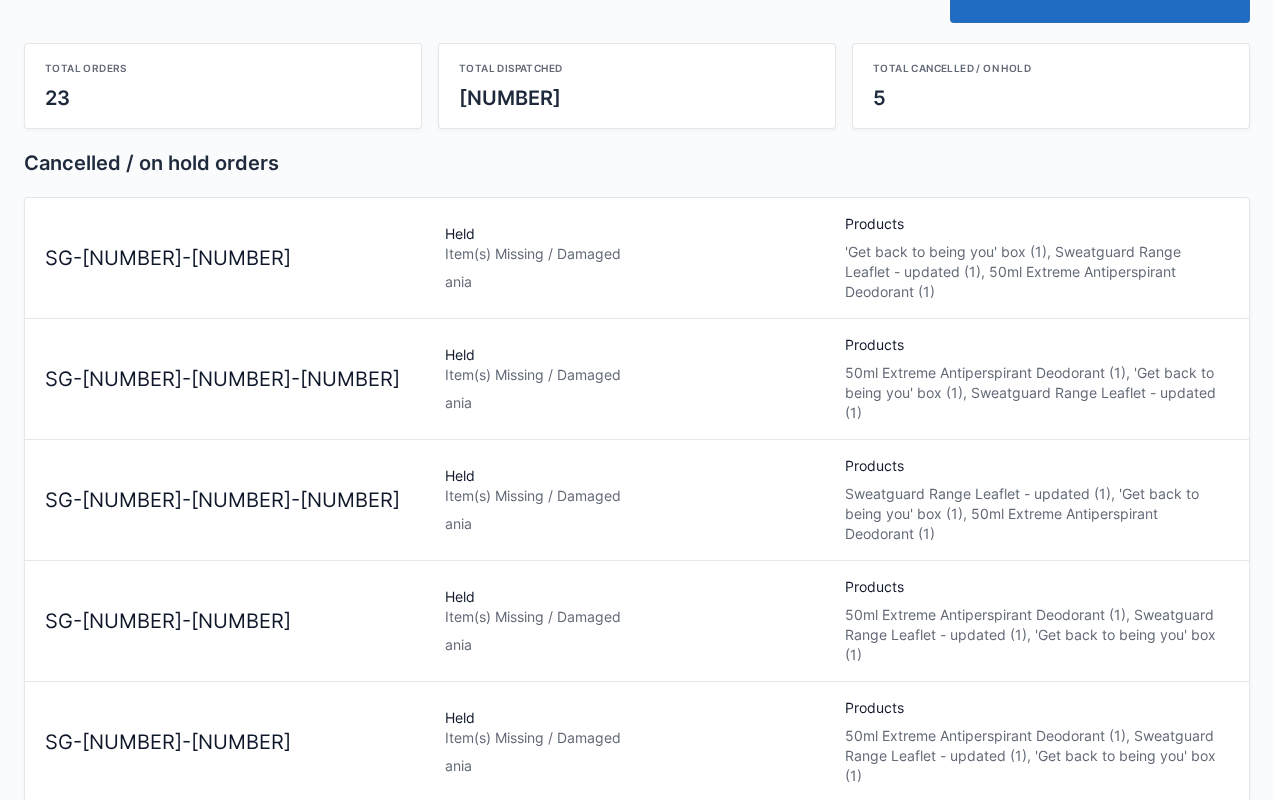 click on "Item(s) Missing / Damaged" at bounding box center [637, 496] 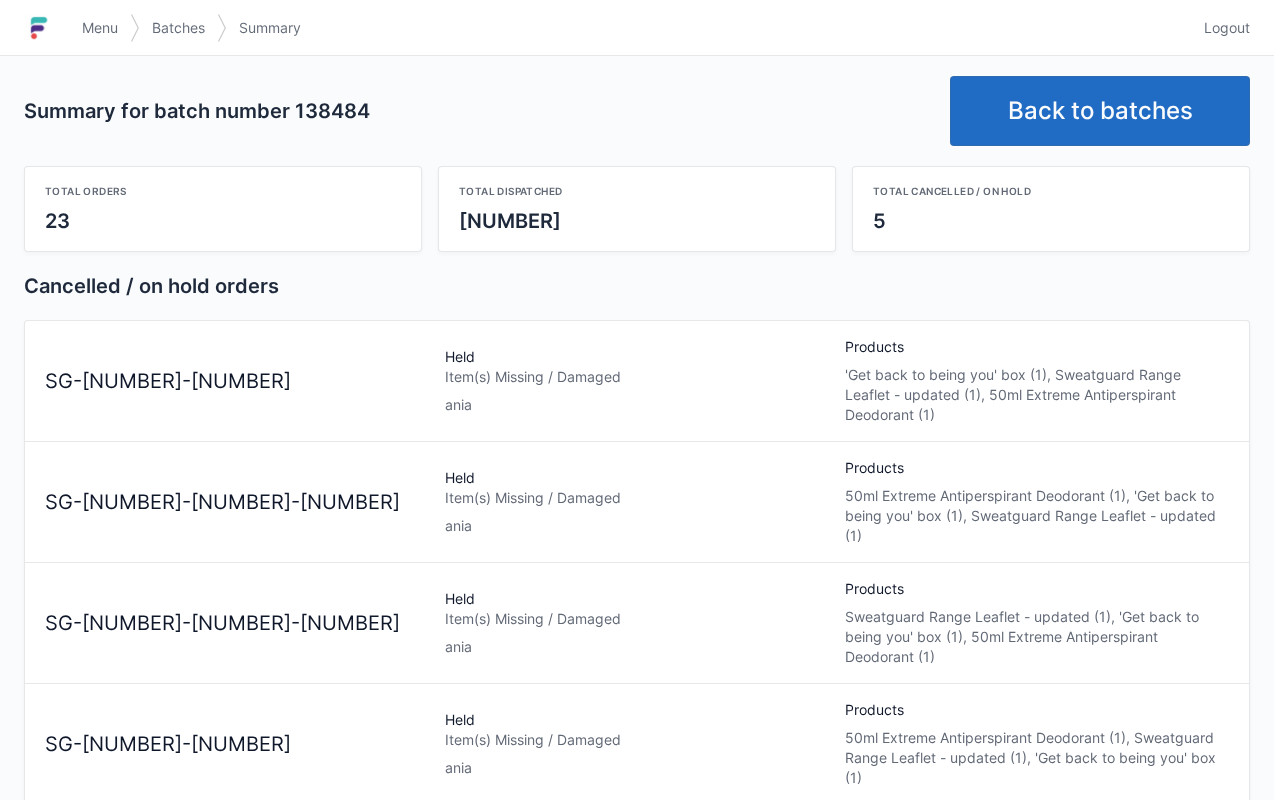 click on "Back to batches" at bounding box center [1100, 111] 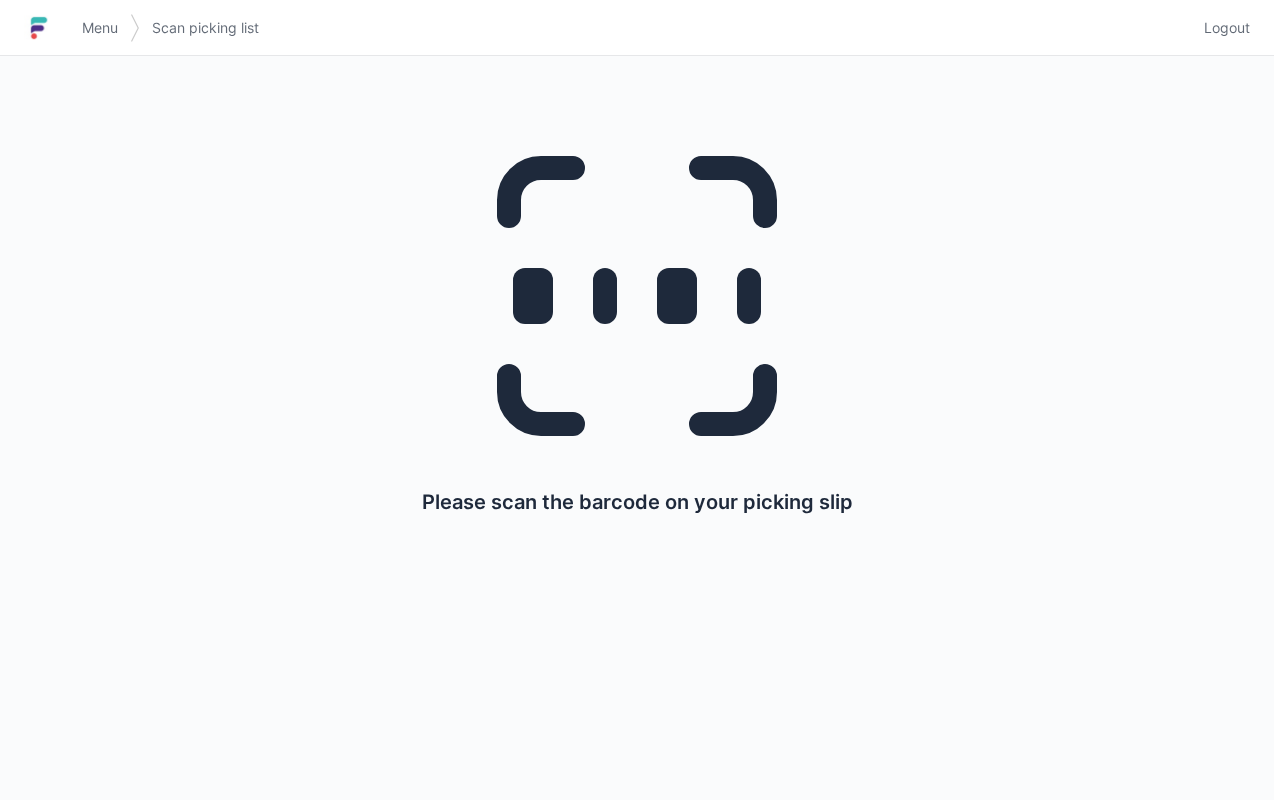 scroll, scrollTop: 0, scrollLeft: 0, axis: both 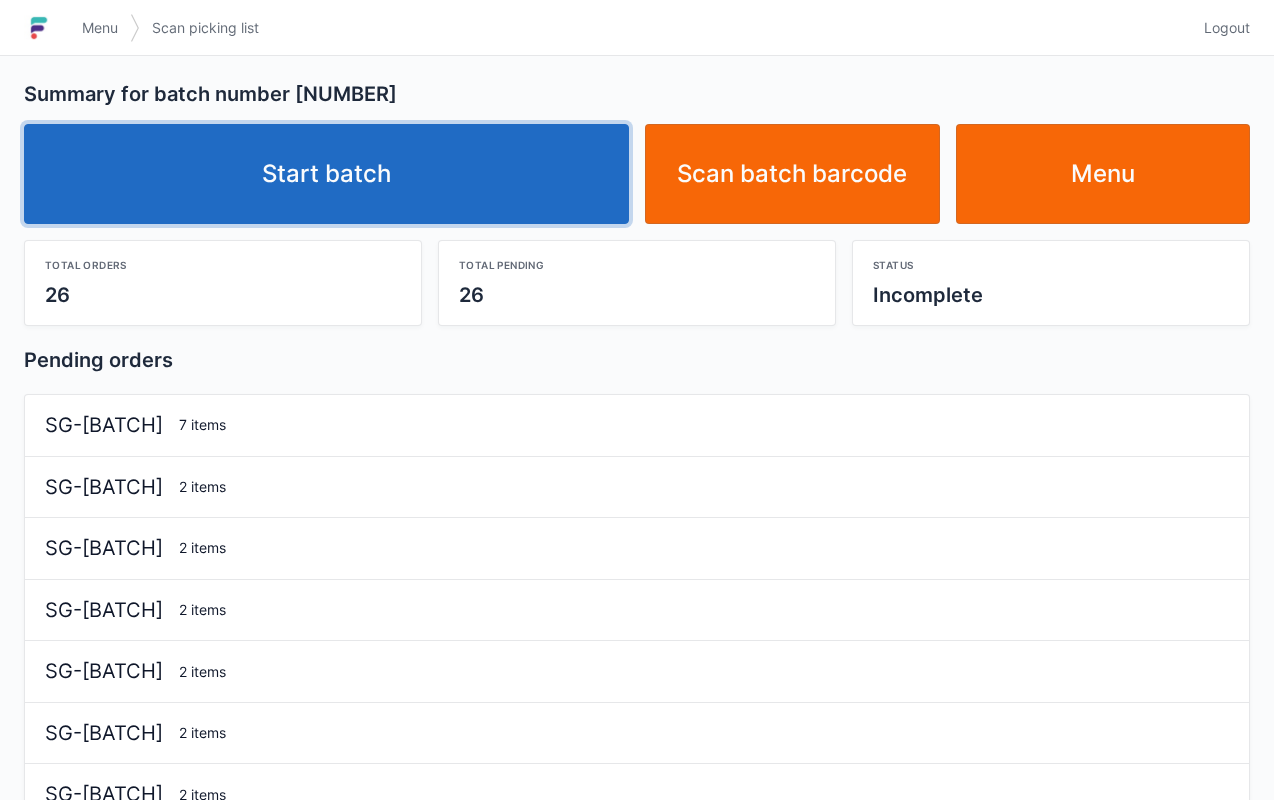 click on "Start batch" at bounding box center [326, 174] 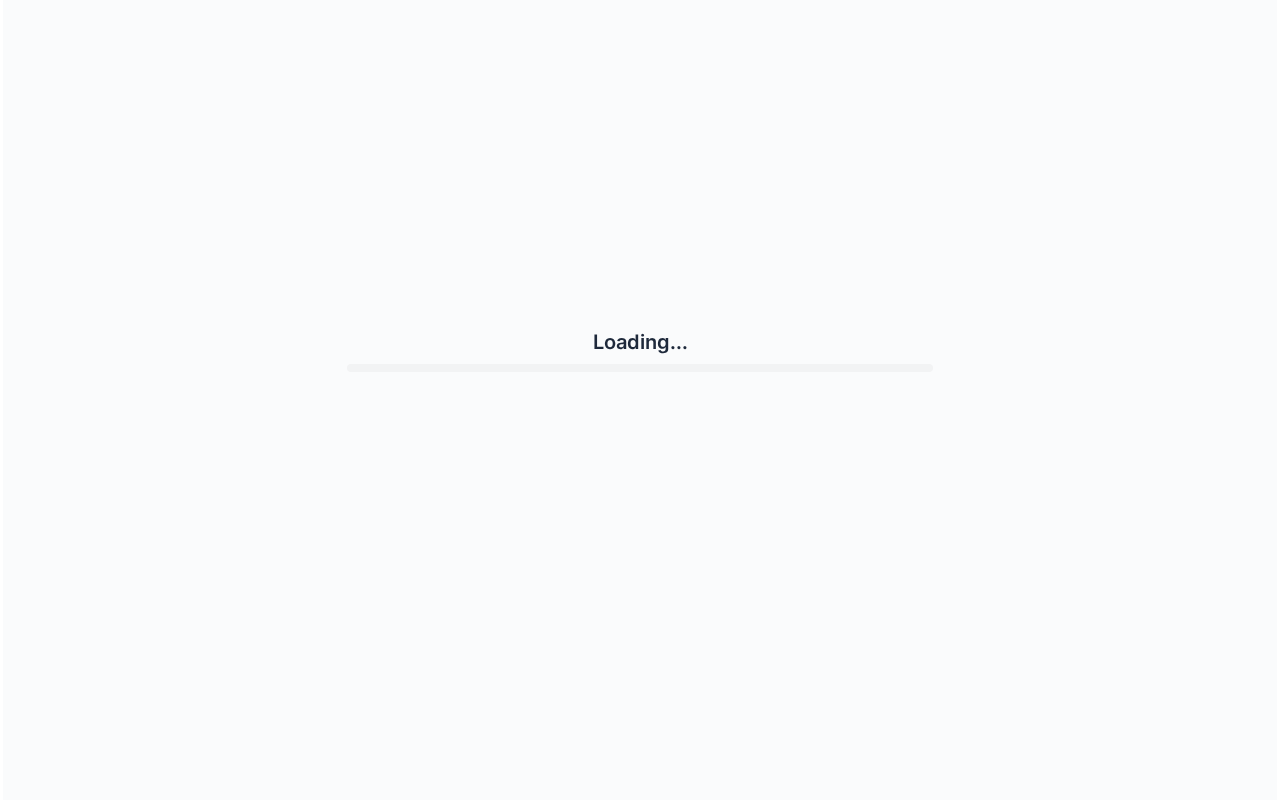 scroll, scrollTop: 0, scrollLeft: 0, axis: both 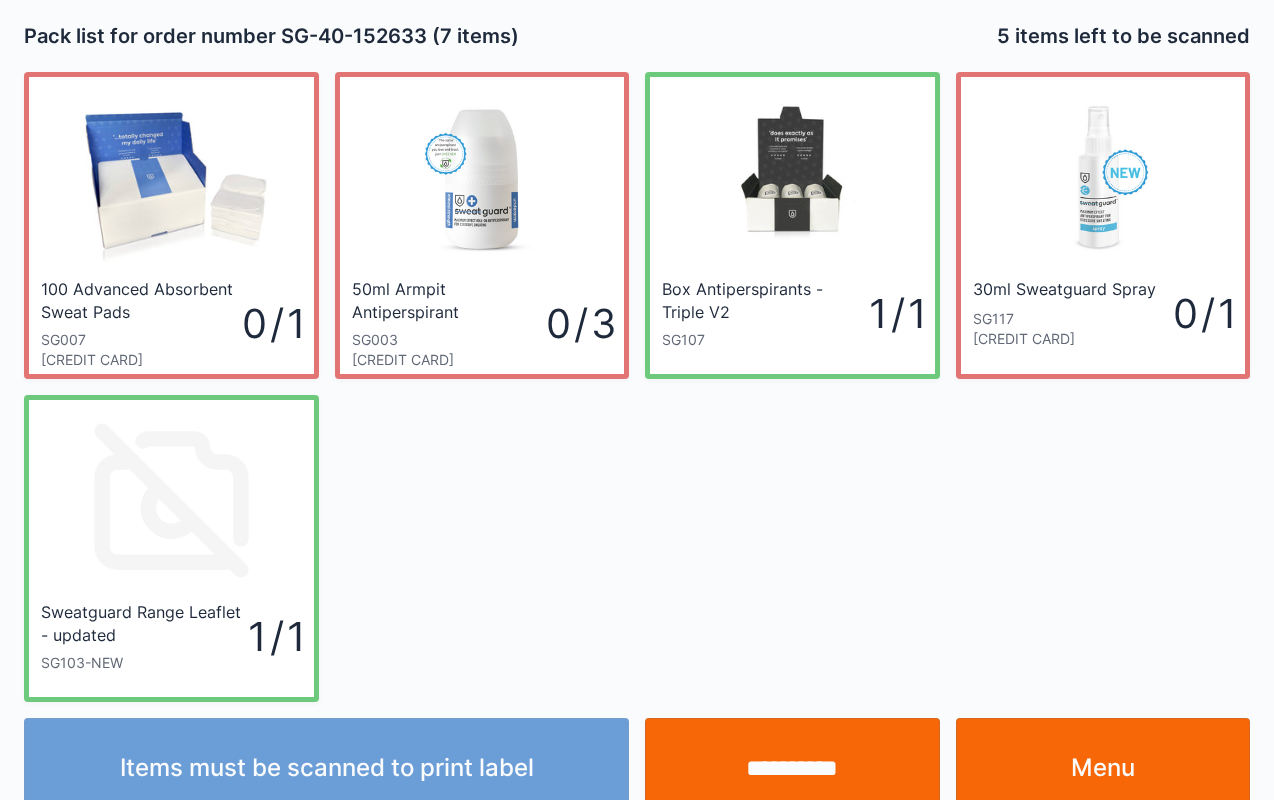 click on "Menu" at bounding box center (1103, 768) 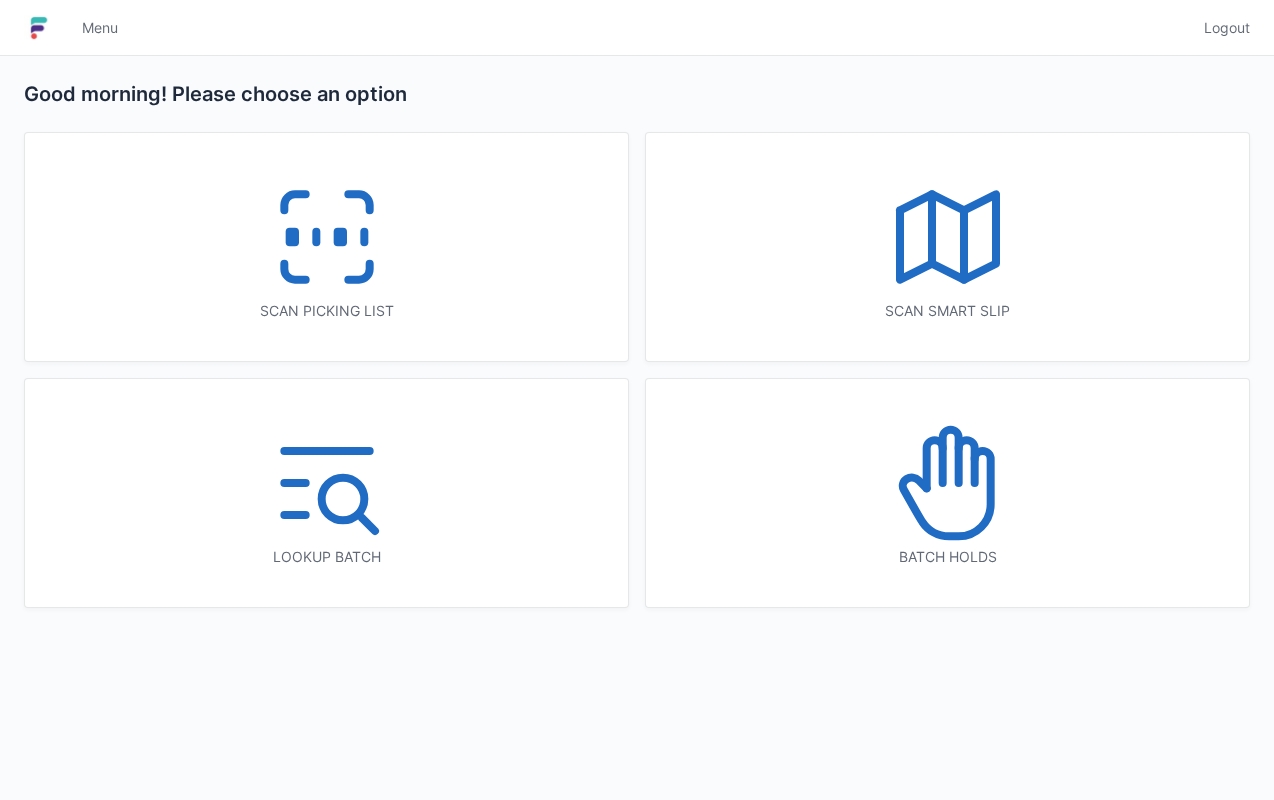 scroll, scrollTop: 0, scrollLeft: 0, axis: both 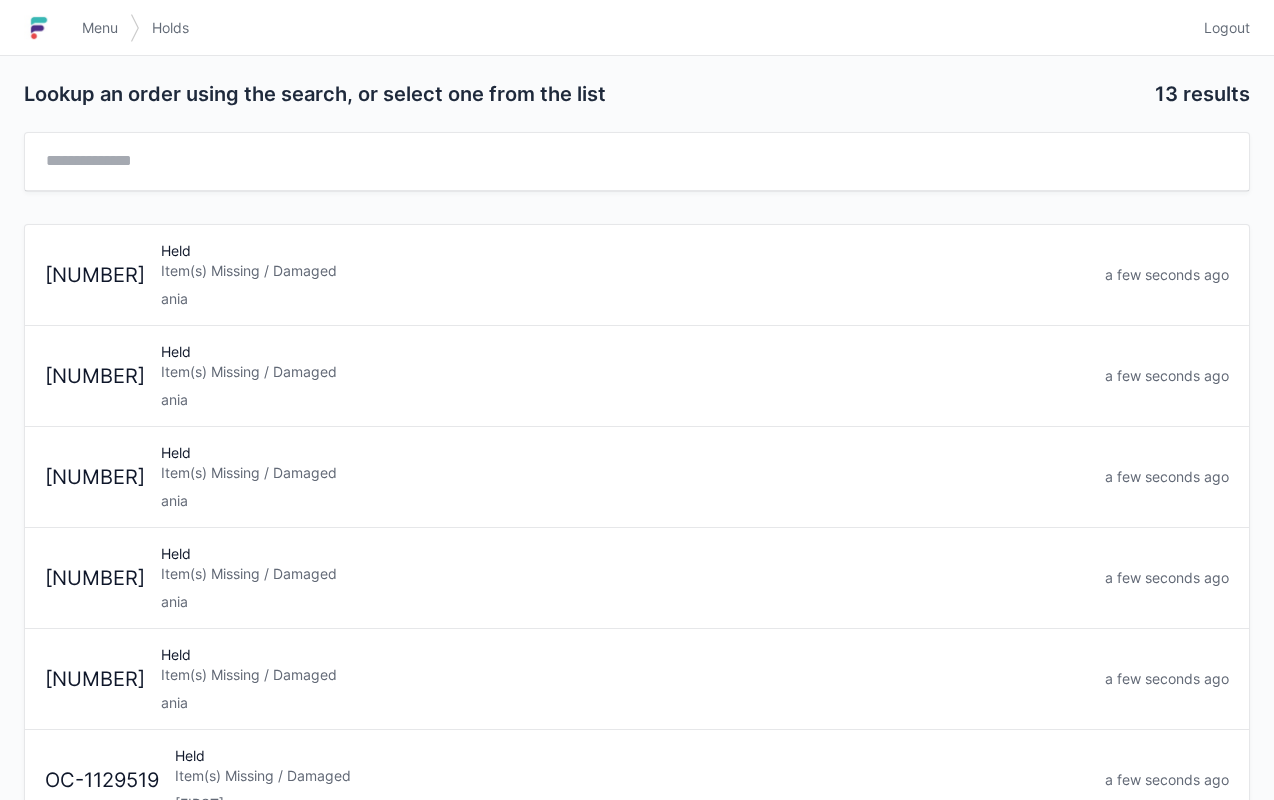 click on "Item(s) Missing / Damaged" at bounding box center (625, 473) 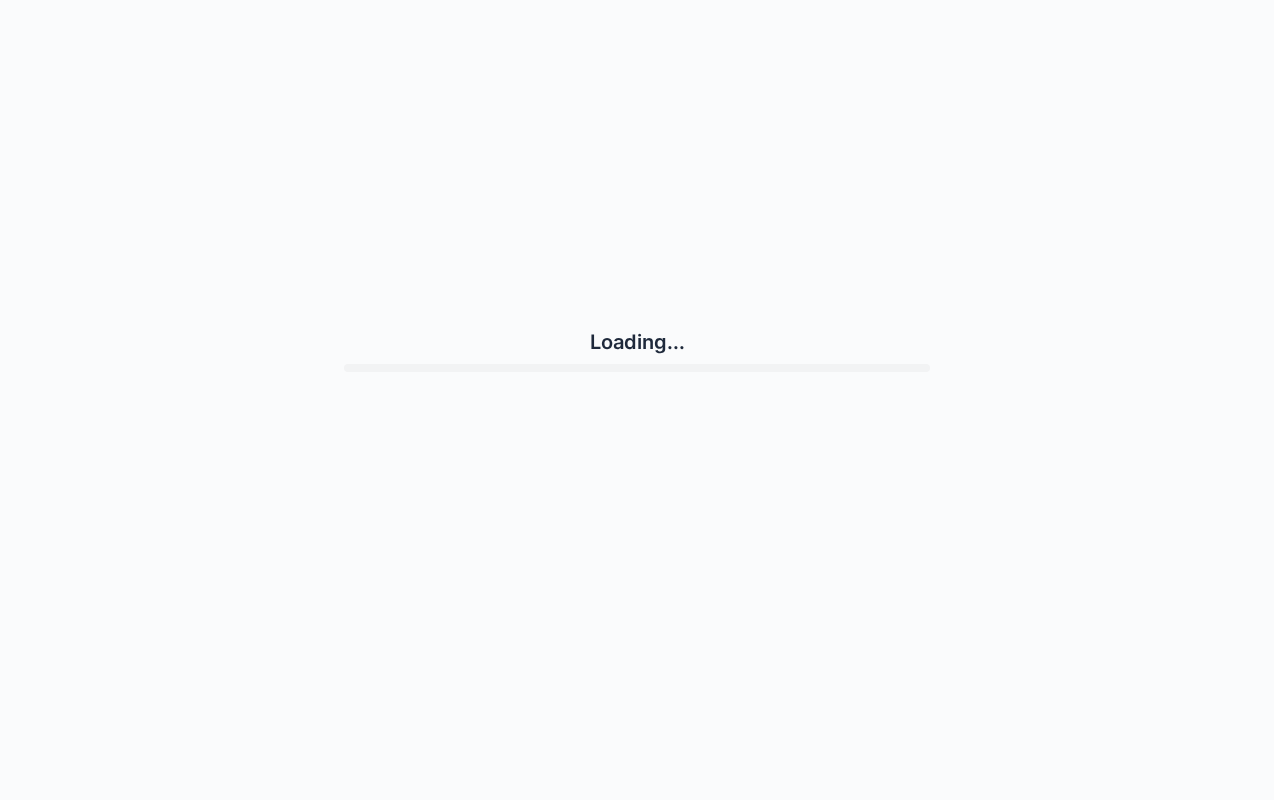 scroll, scrollTop: 0, scrollLeft: 0, axis: both 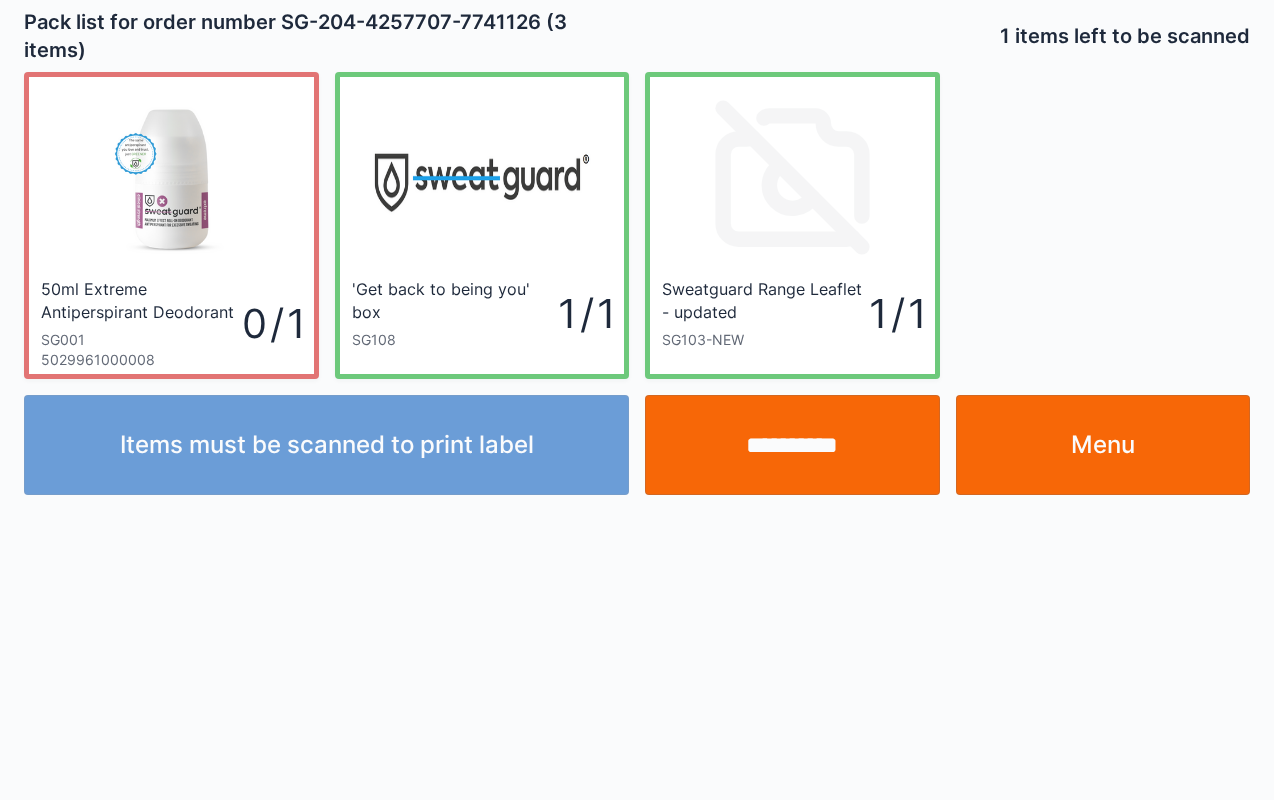 click on "Menu" at bounding box center (1103, 445) 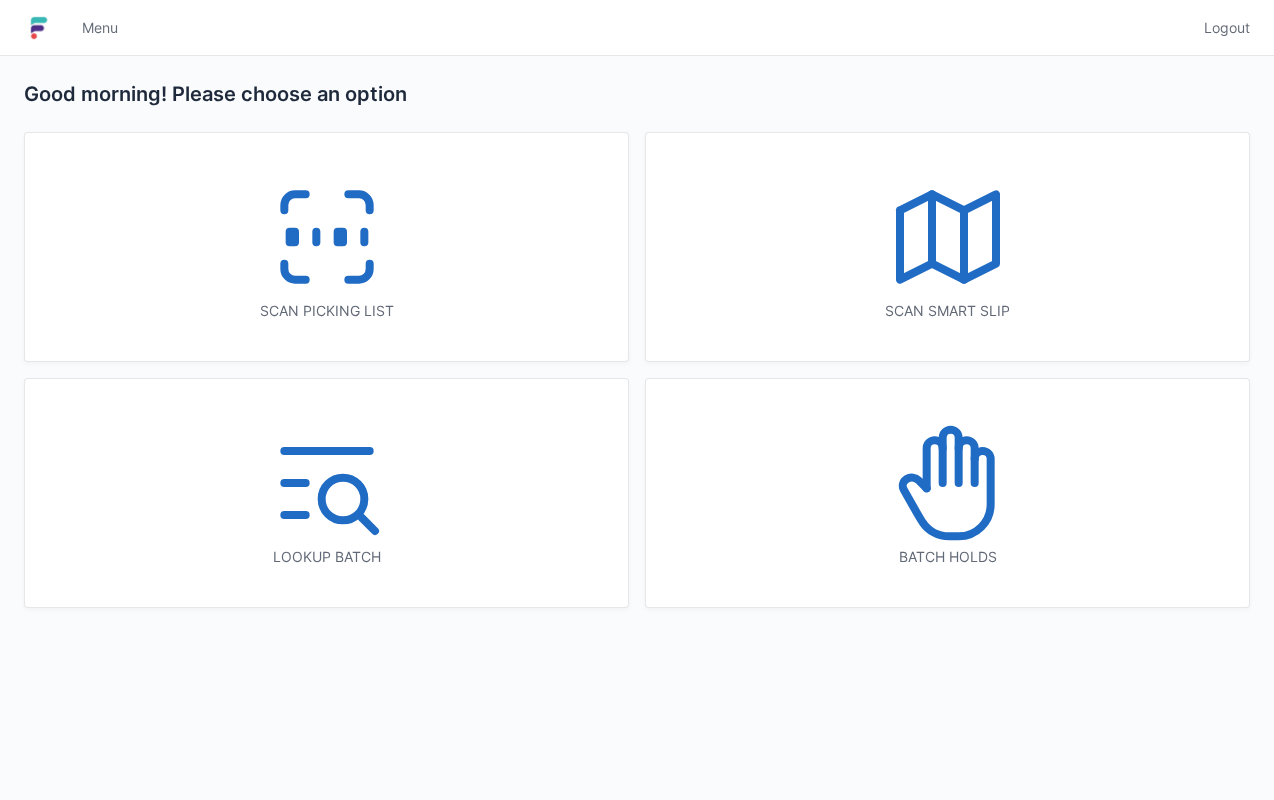 scroll, scrollTop: 0, scrollLeft: 0, axis: both 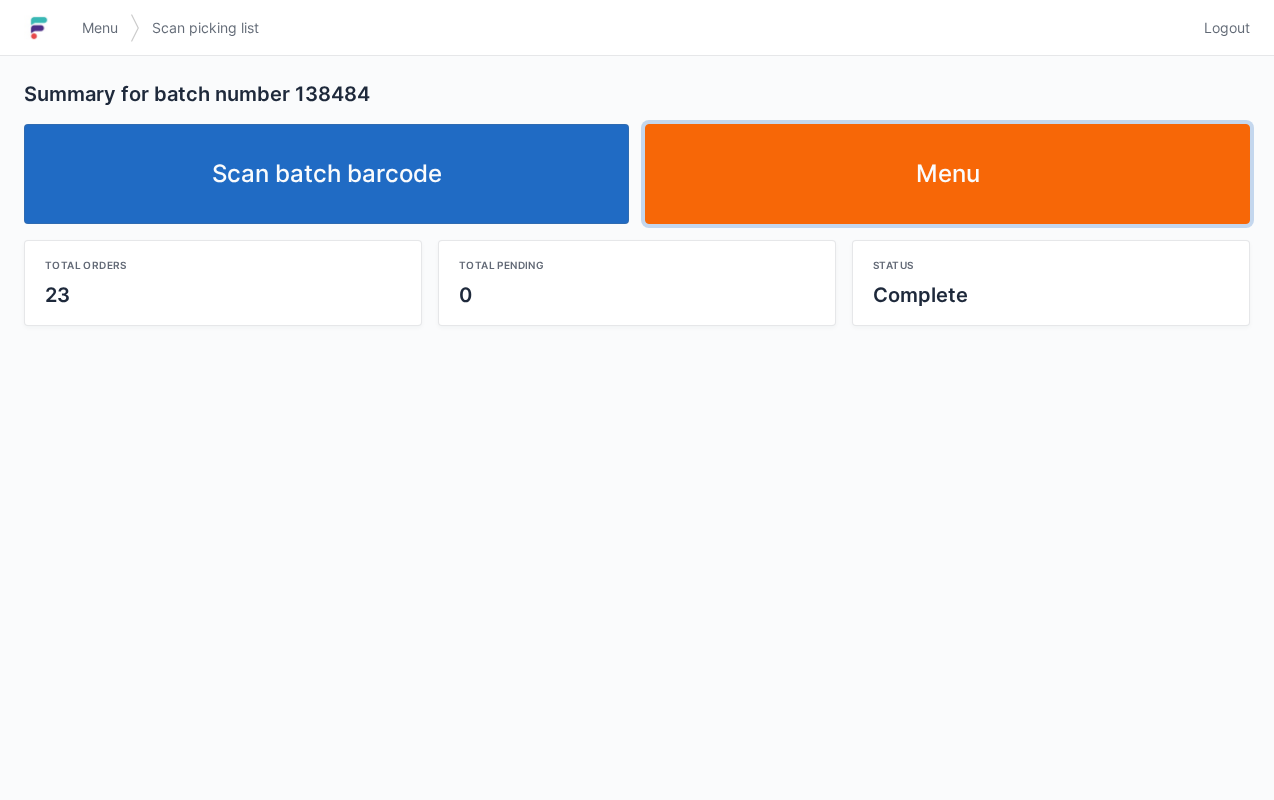 click on "Menu" at bounding box center (947, 174) 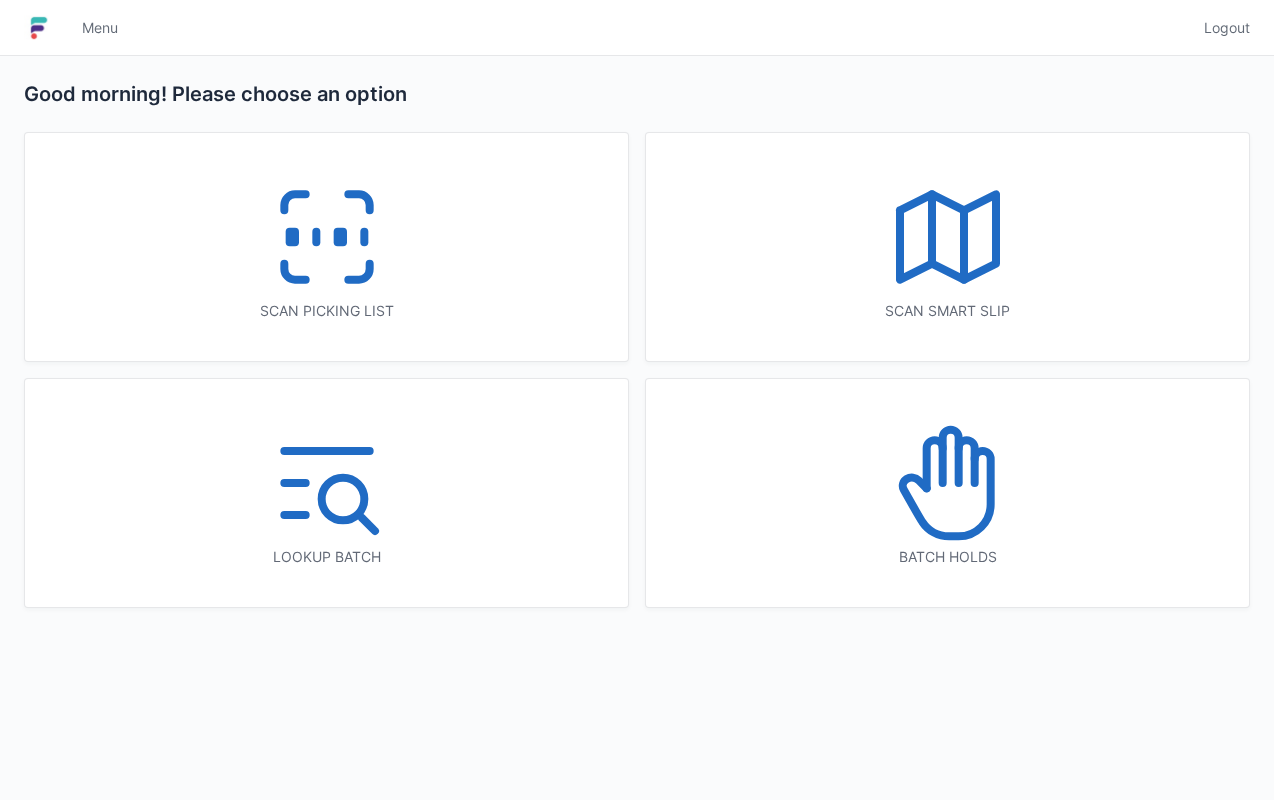 scroll, scrollTop: 0, scrollLeft: 0, axis: both 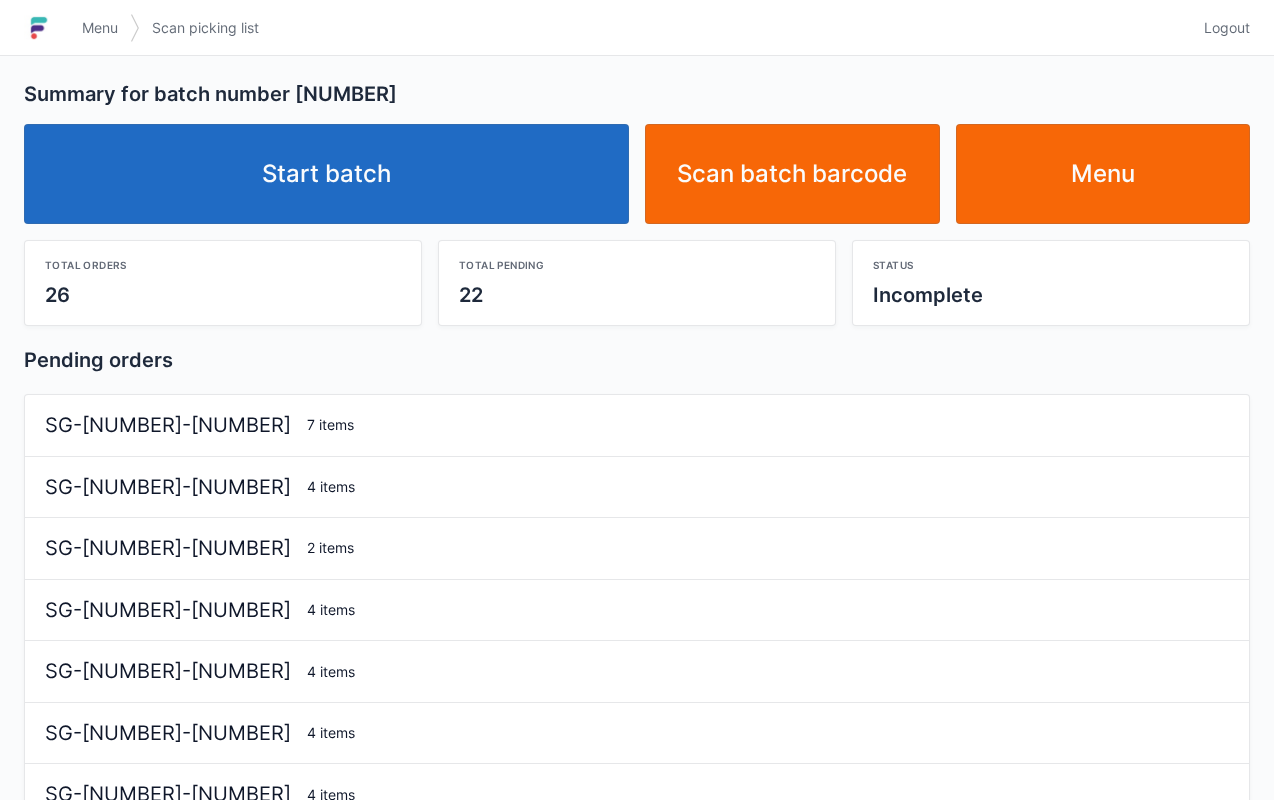 click on "Start batch" at bounding box center [326, 174] 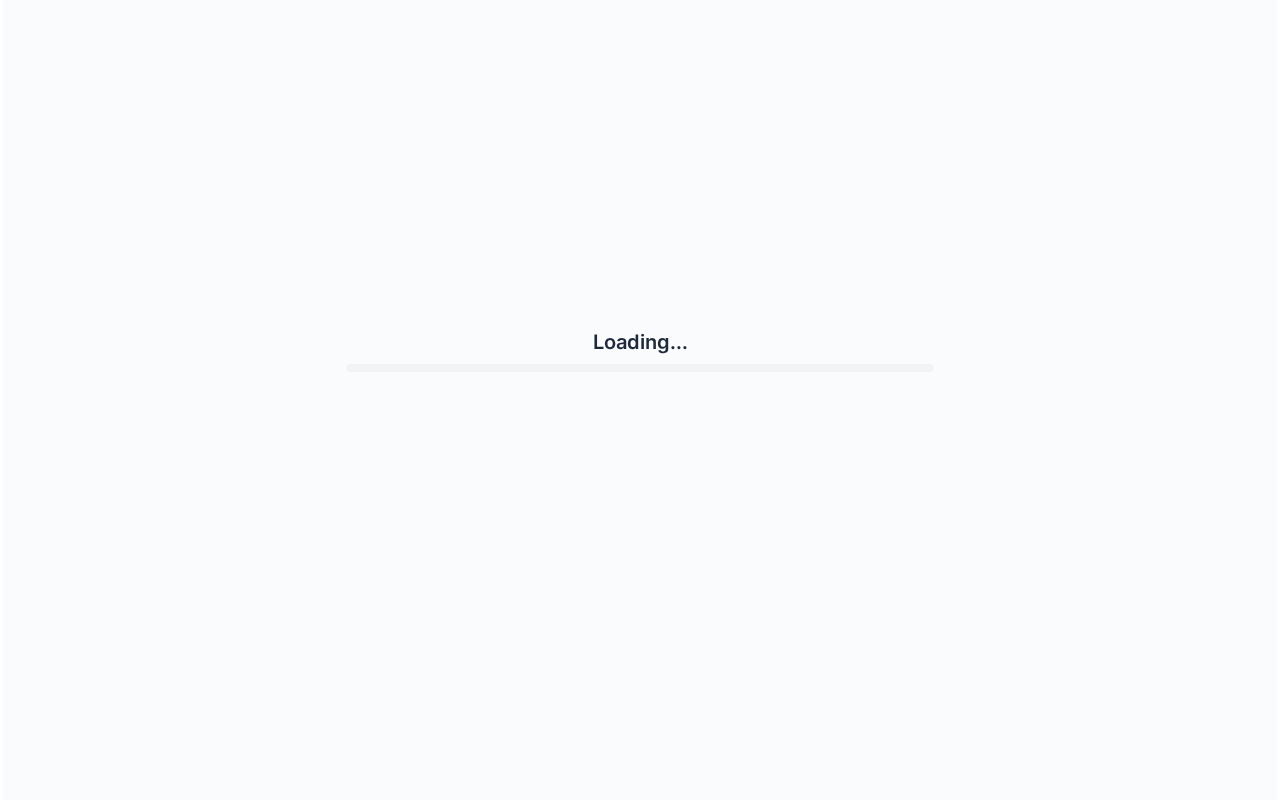 scroll, scrollTop: 0, scrollLeft: 0, axis: both 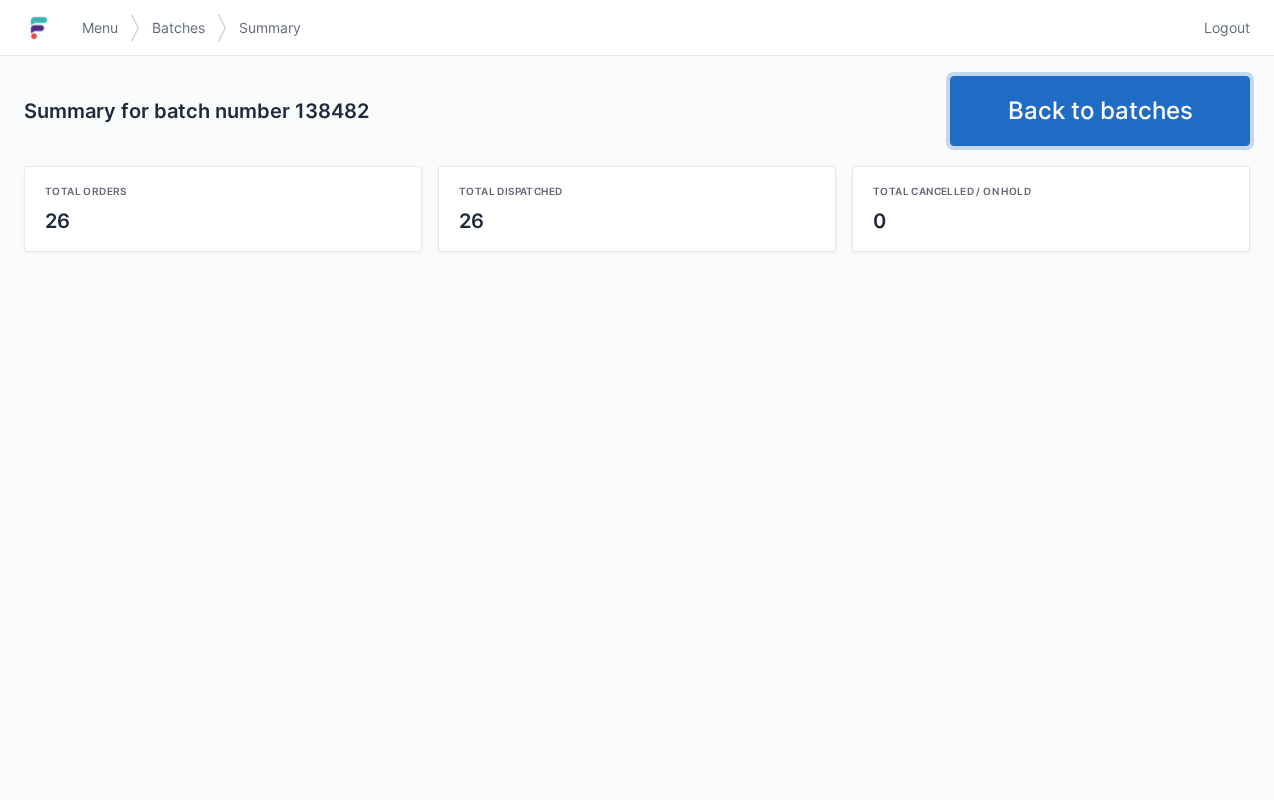 click on "Back to batches" at bounding box center [1100, 111] 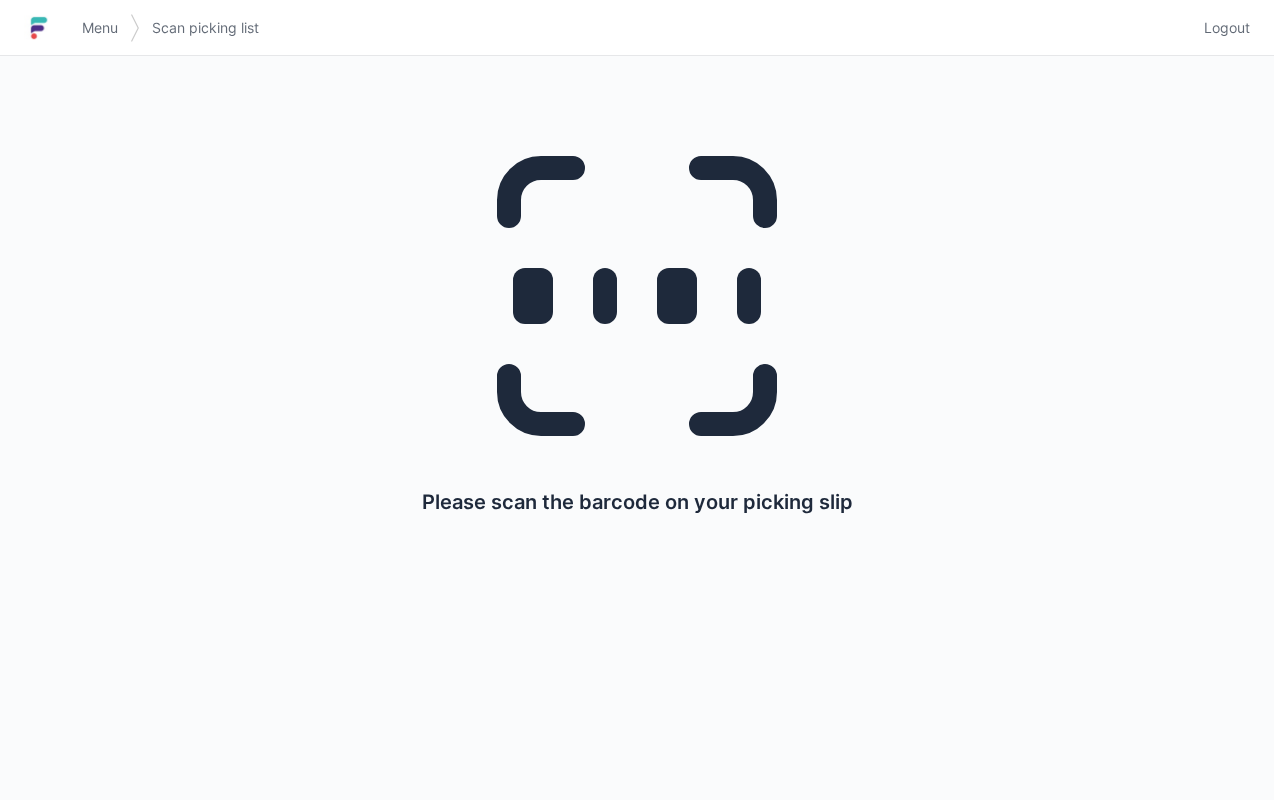 scroll, scrollTop: 0, scrollLeft: 0, axis: both 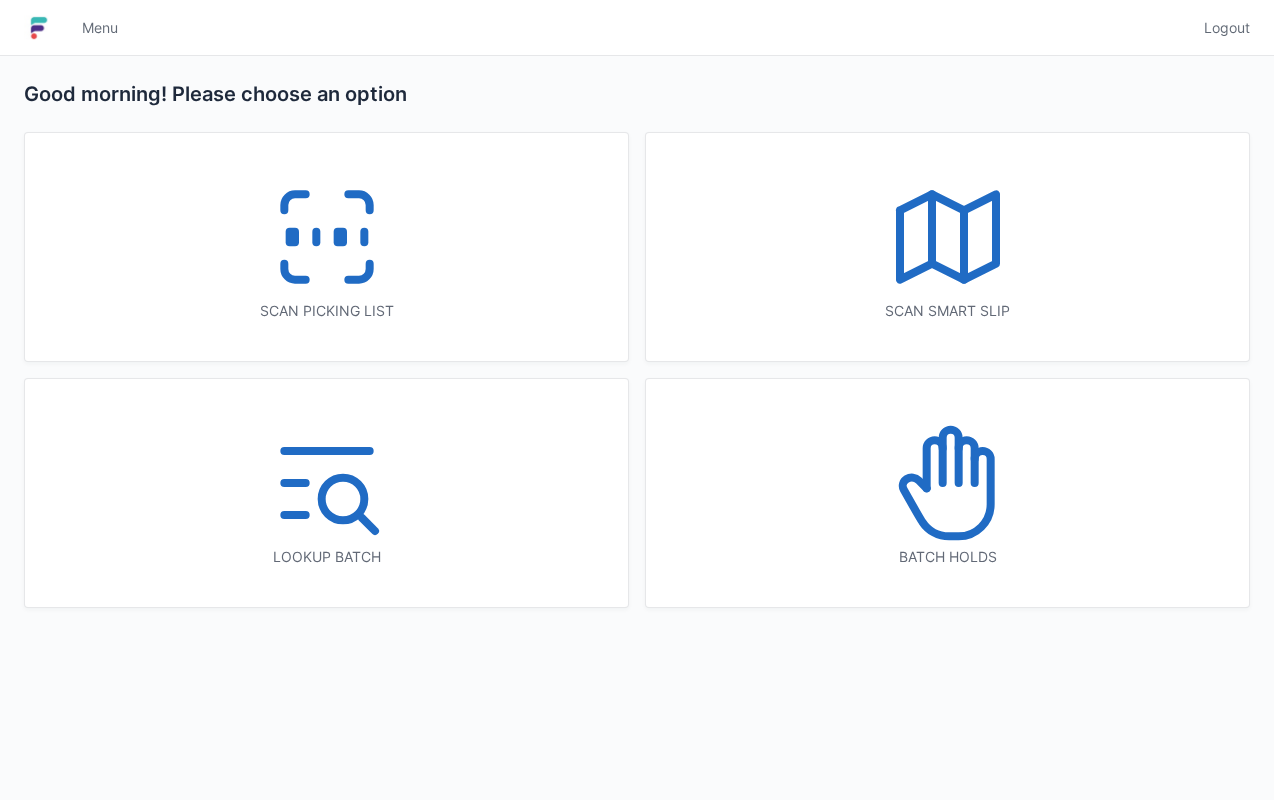 click 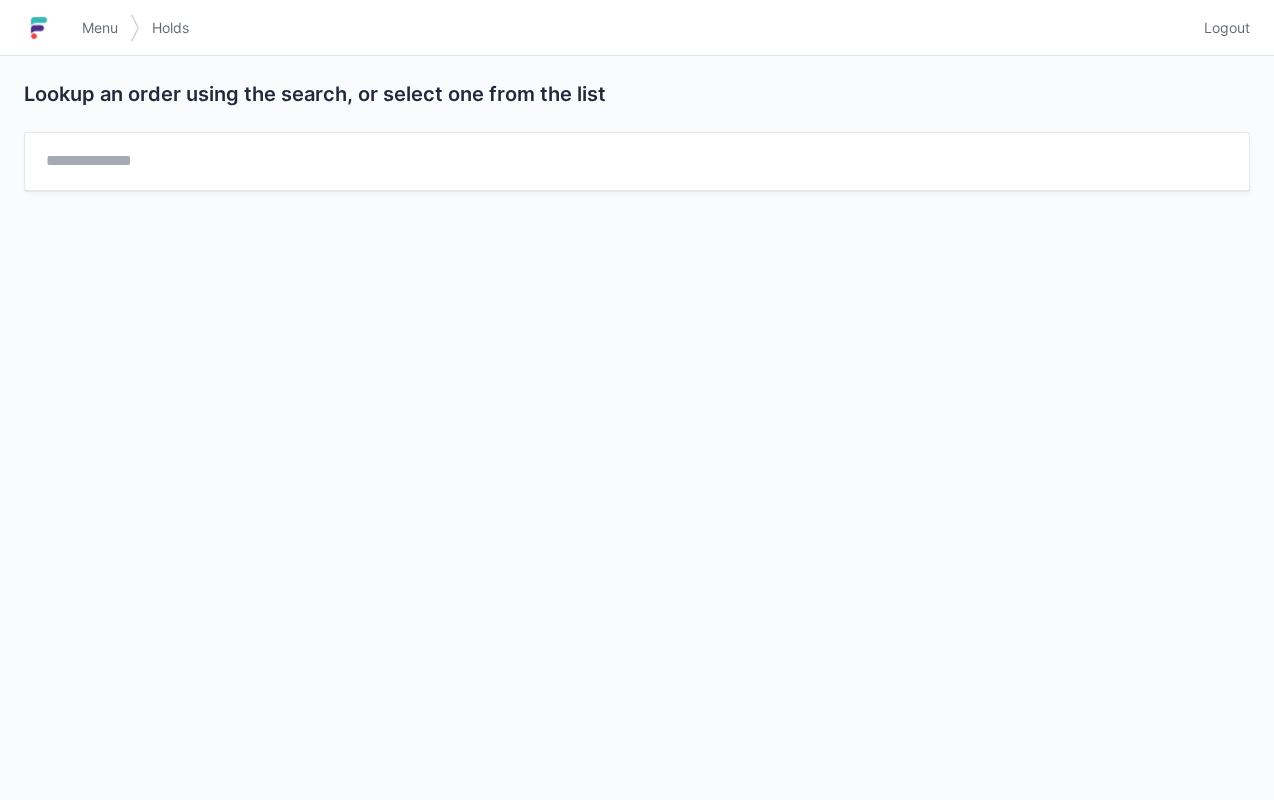 scroll, scrollTop: 0, scrollLeft: 0, axis: both 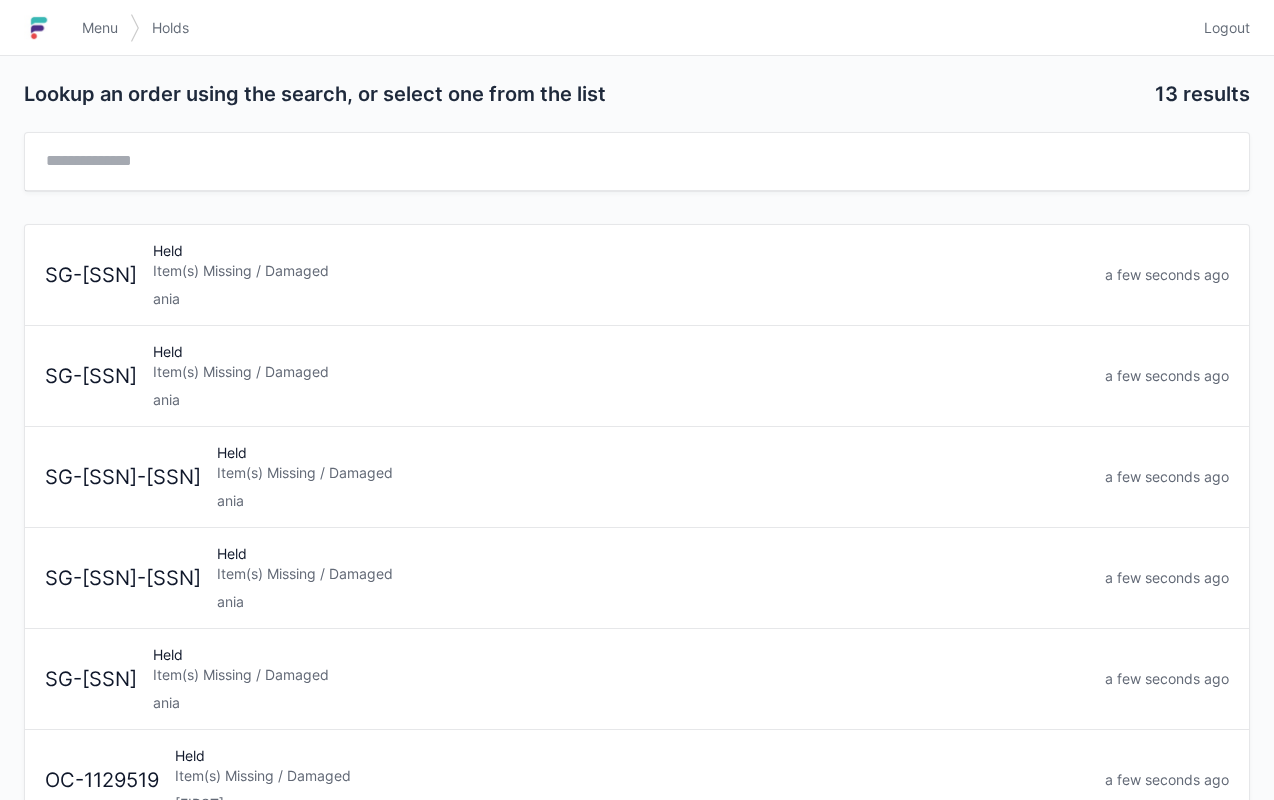 click on "Item(s) Missing / Damaged" at bounding box center [621, 271] 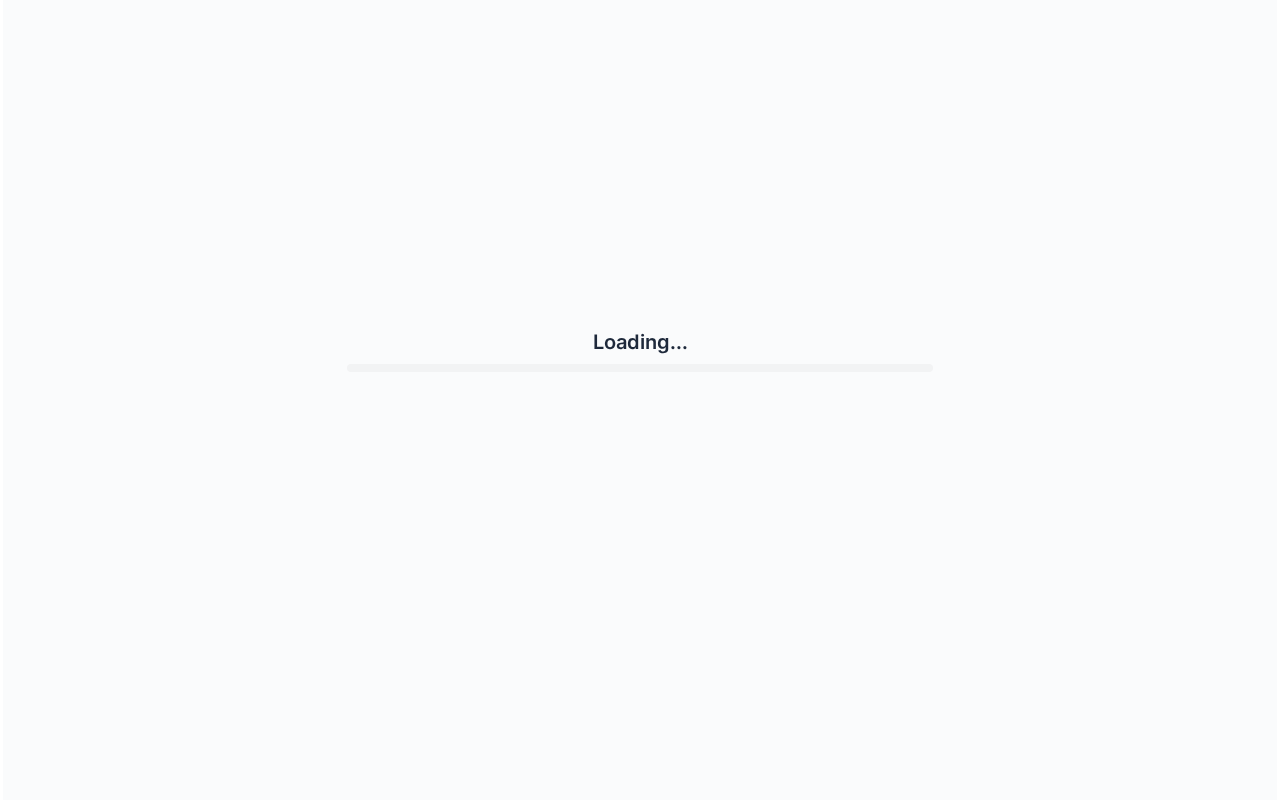 scroll, scrollTop: 0, scrollLeft: 0, axis: both 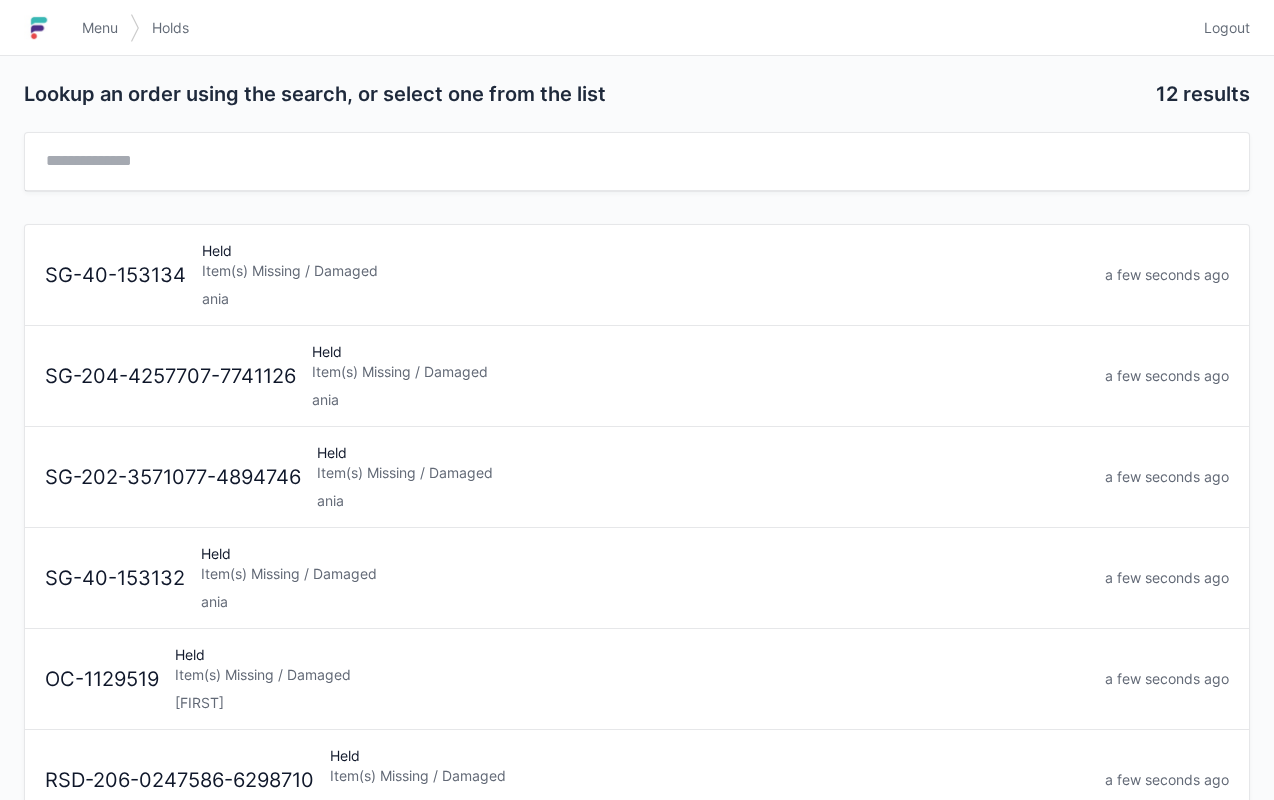 click on "ania" at bounding box center [645, 299] 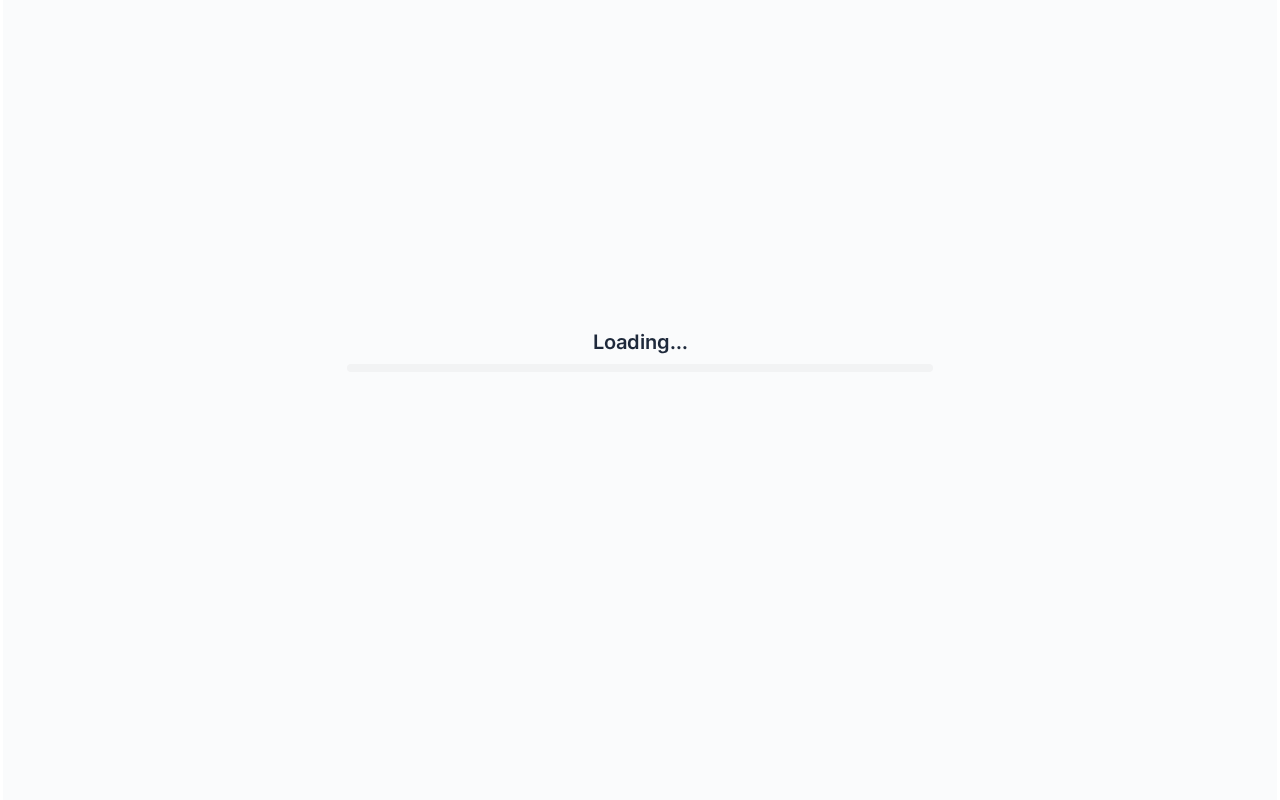 scroll, scrollTop: 0, scrollLeft: 0, axis: both 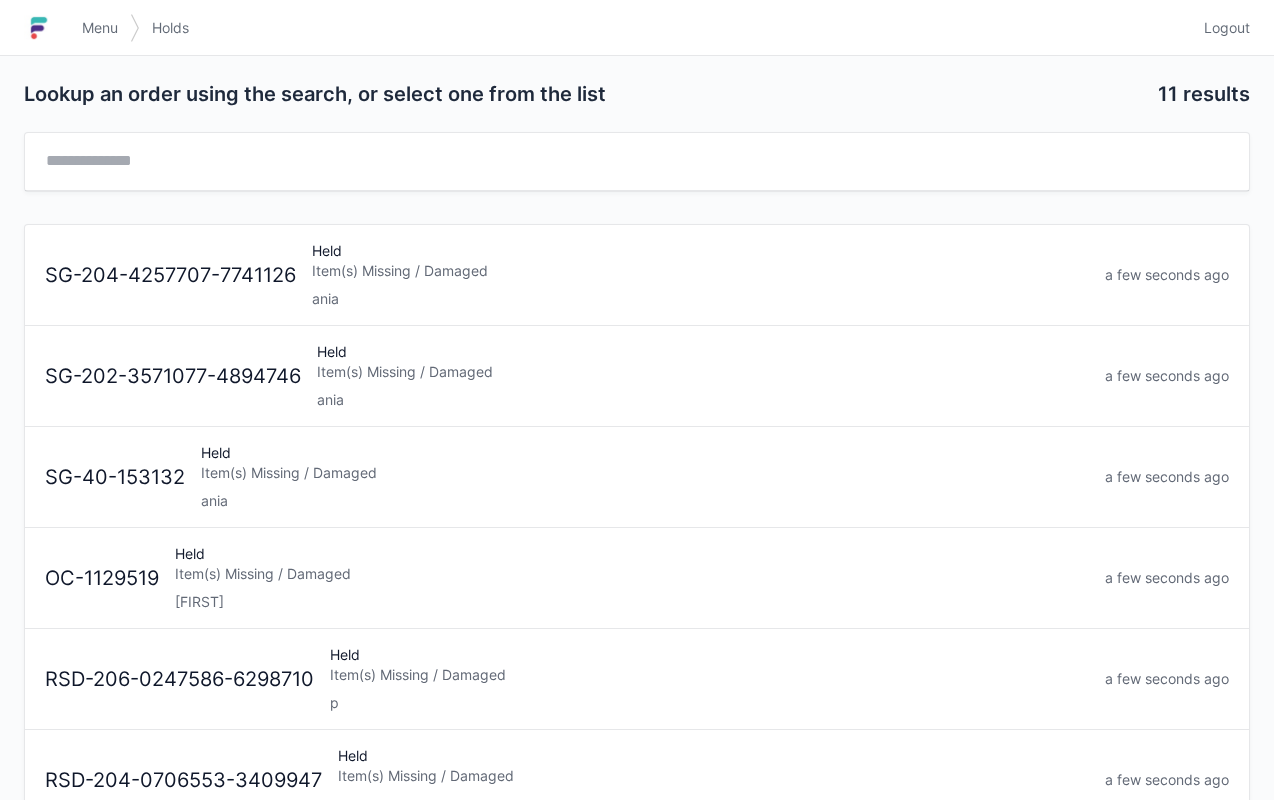 click on "Item(s) Missing / Damaged" at bounding box center [700, 271] 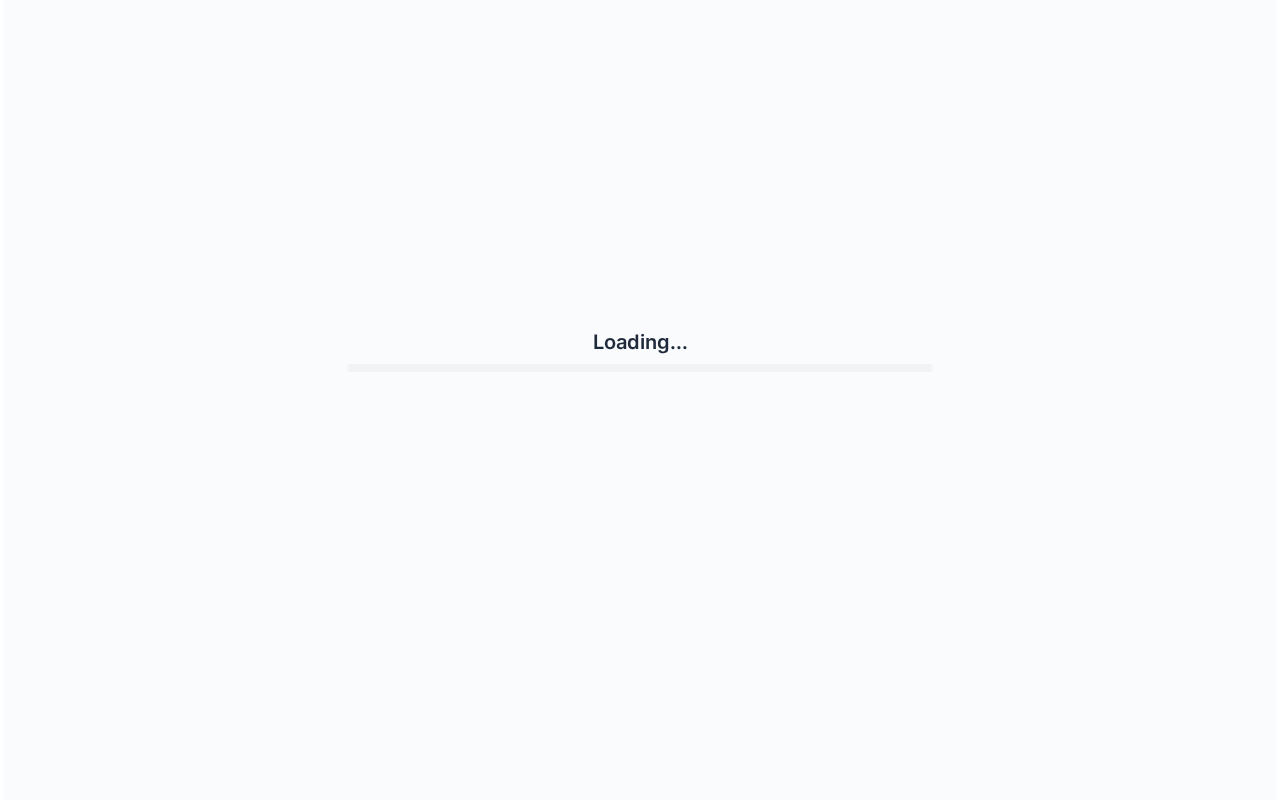 scroll, scrollTop: 0, scrollLeft: 0, axis: both 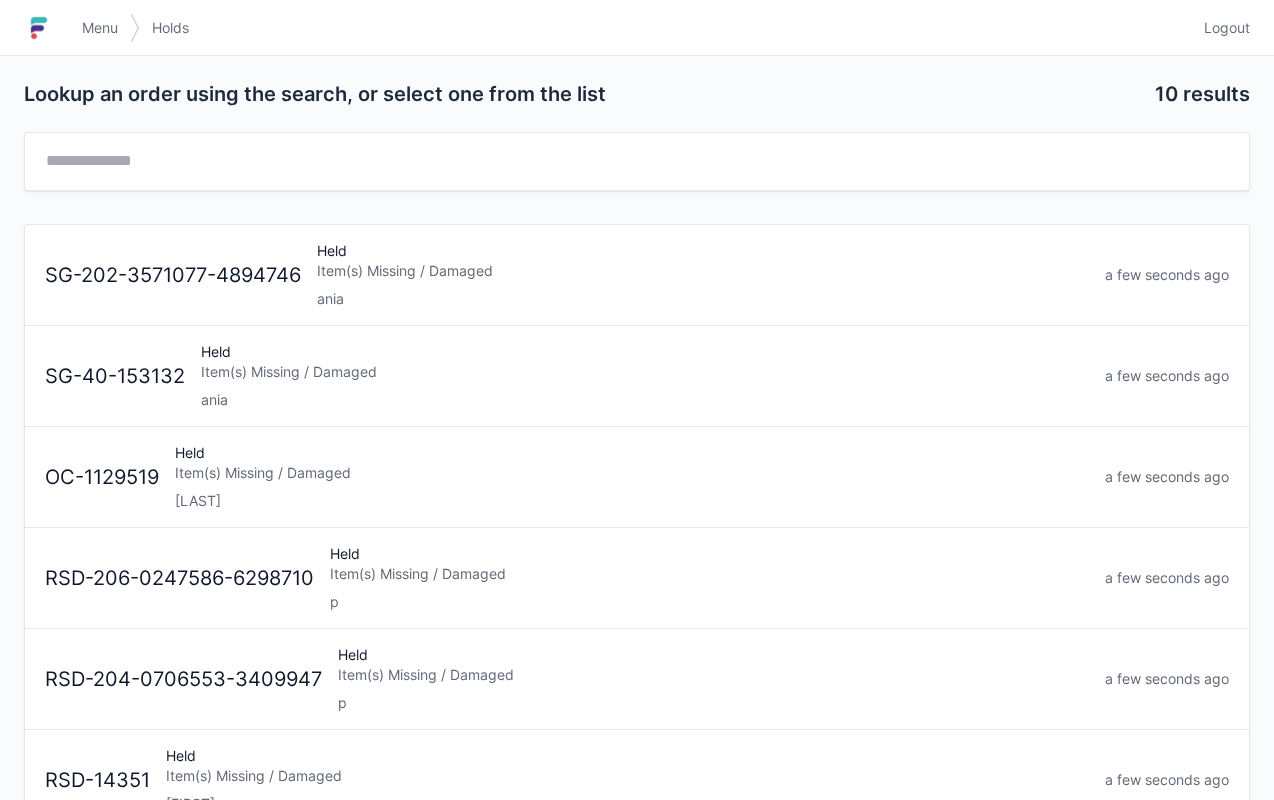 click on "ania" at bounding box center (703, 299) 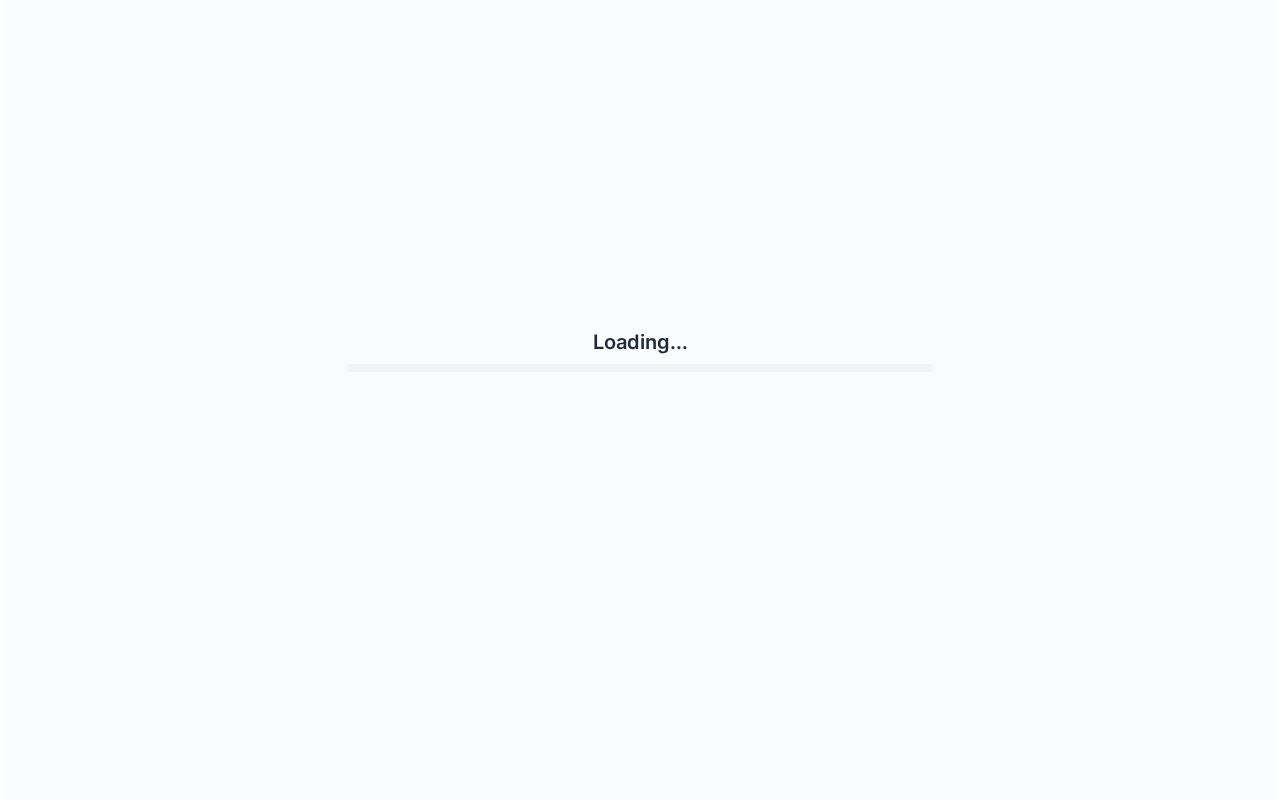 scroll, scrollTop: 0, scrollLeft: 0, axis: both 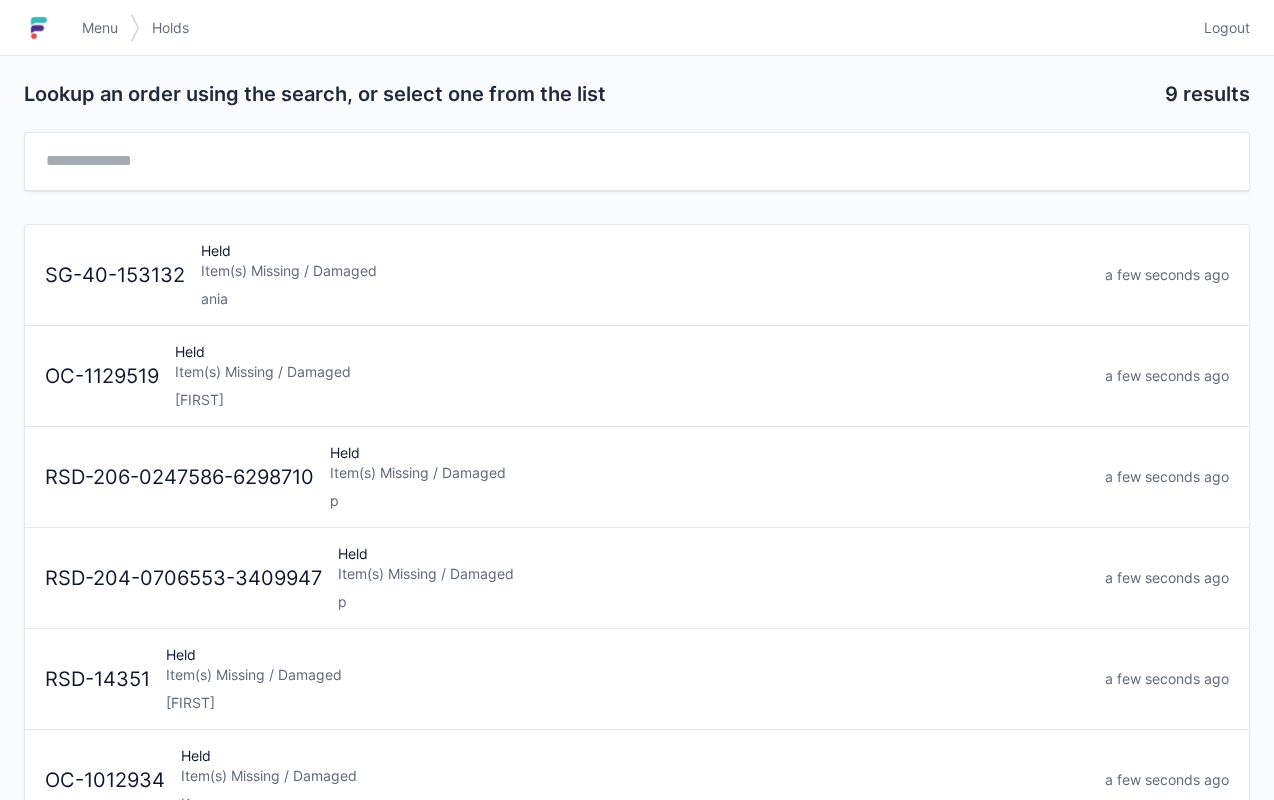 click on "ania" at bounding box center [645, 299] 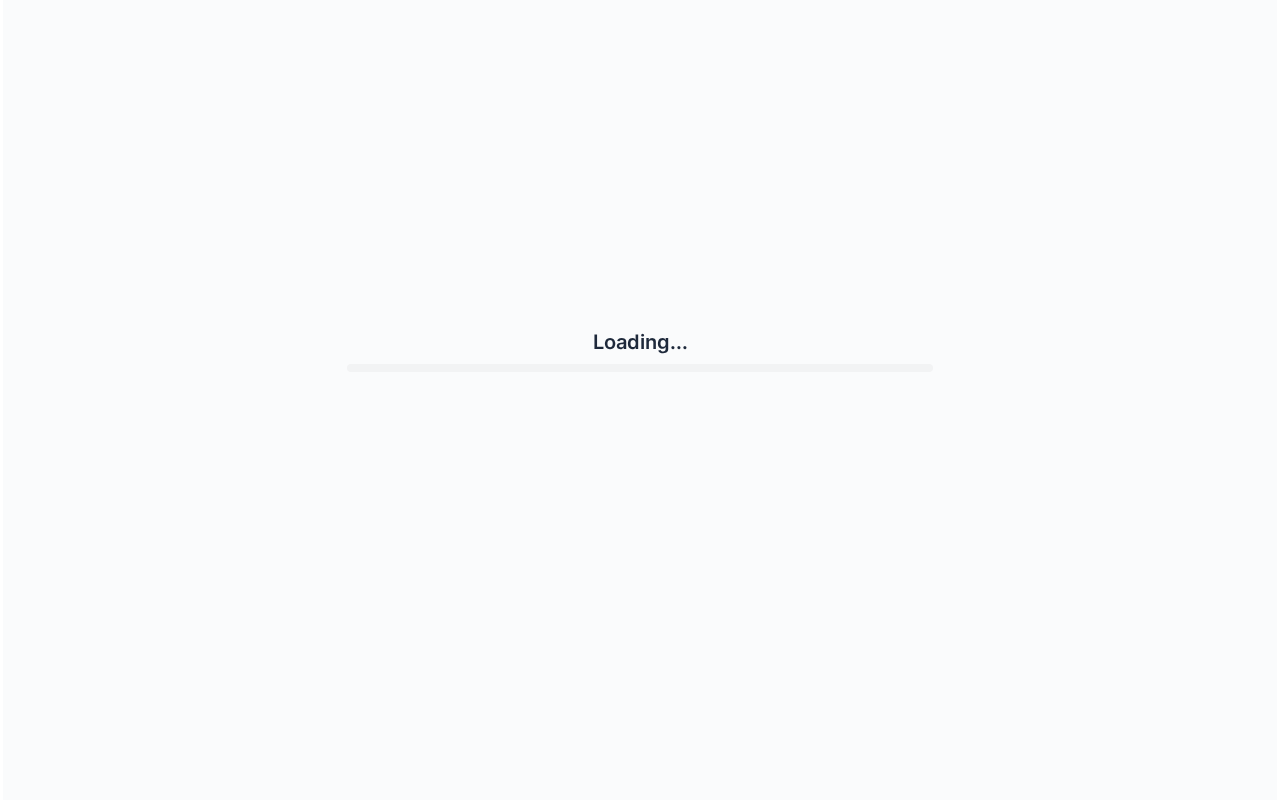 scroll, scrollTop: 0, scrollLeft: 0, axis: both 